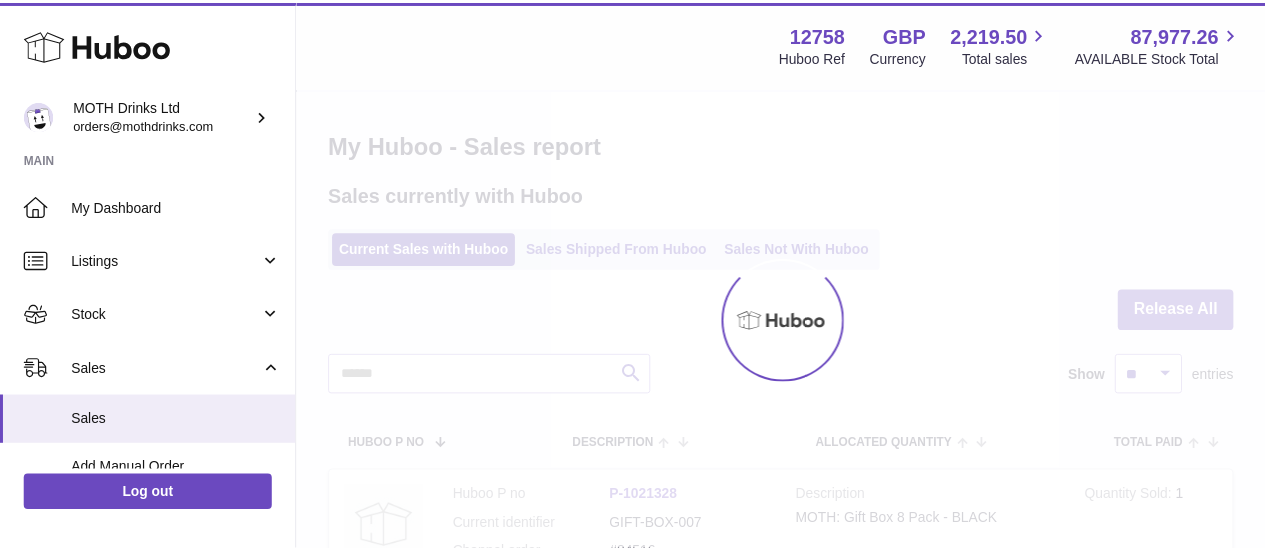 scroll, scrollTop: 0, scrollLeft: 0, axis: both 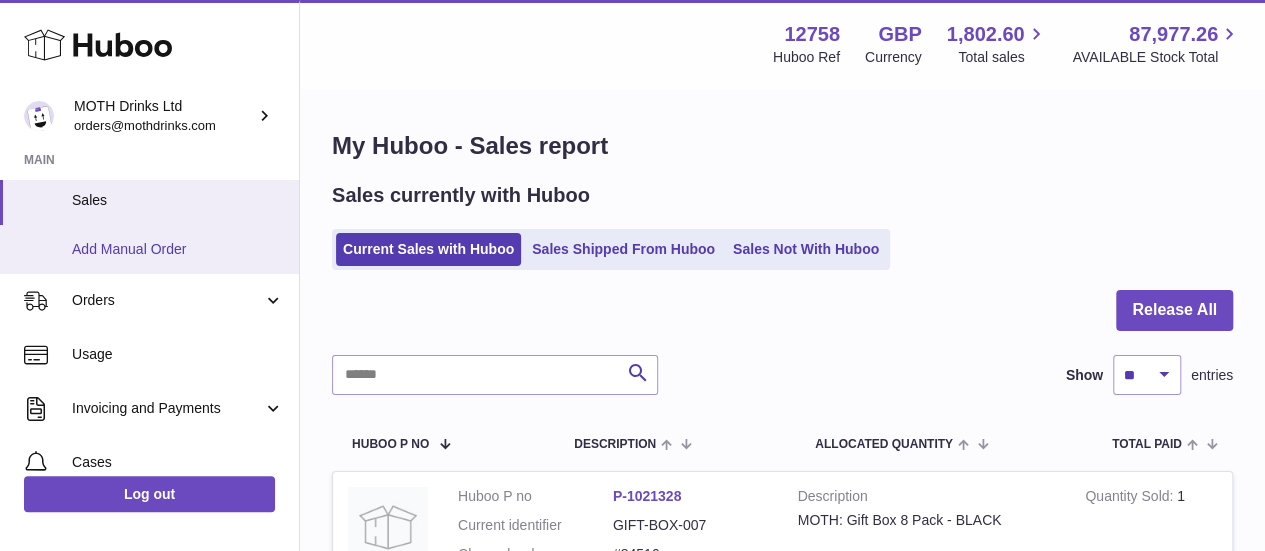 click on "Add Manual Order" at bounding box center (178, 249) 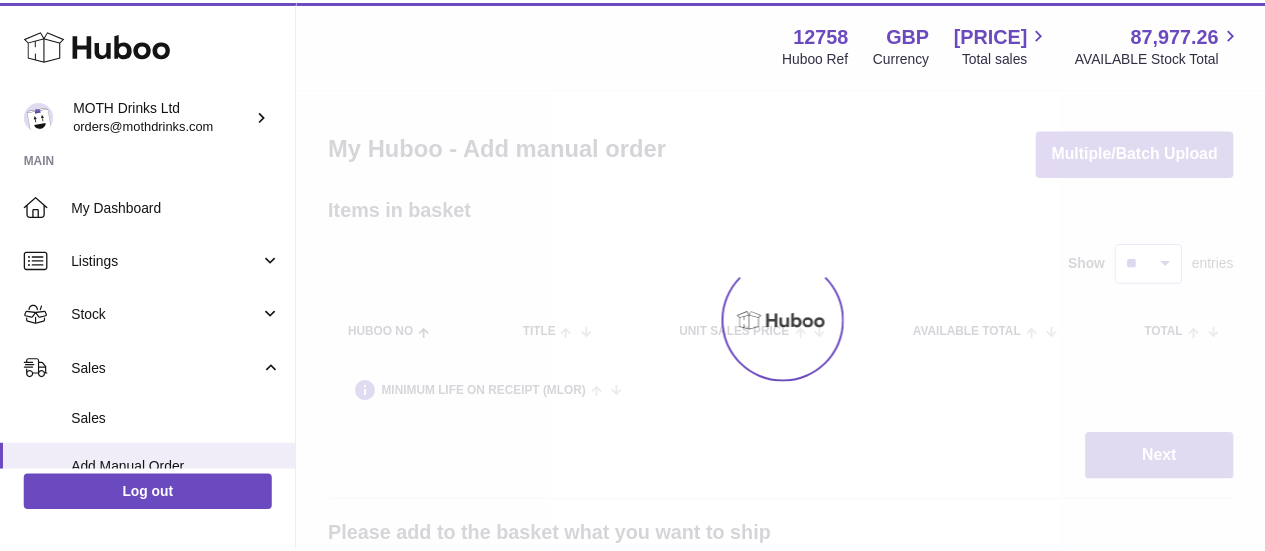scroll, scrollTop: 0, scrollLeft: 0, axis: both 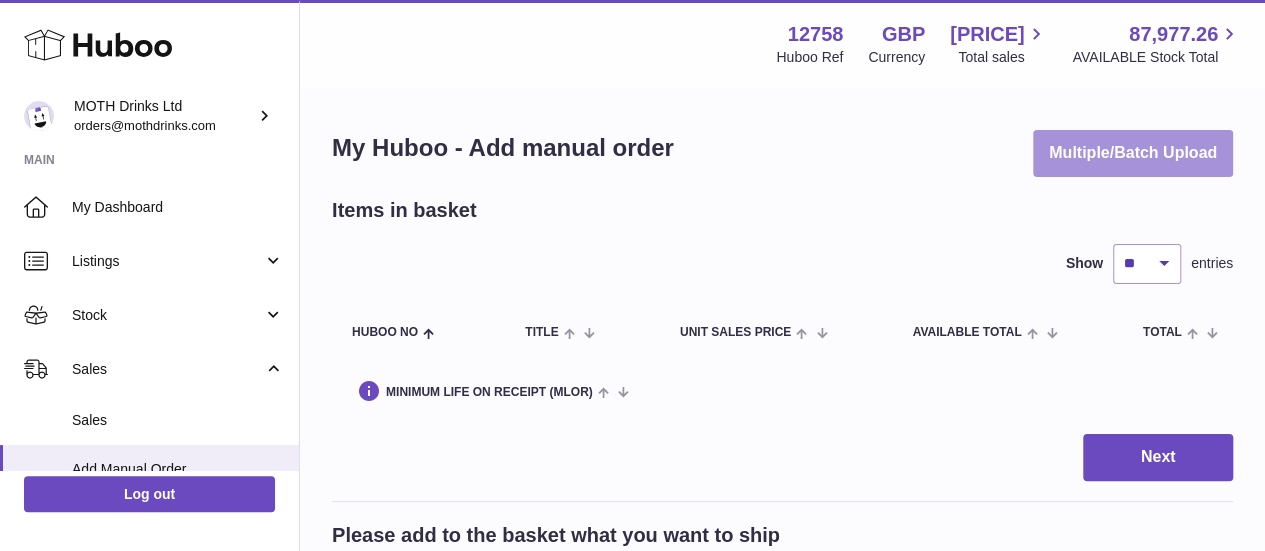 click on "Multiple/Batch Upload" at bounding box center (1133, 153) 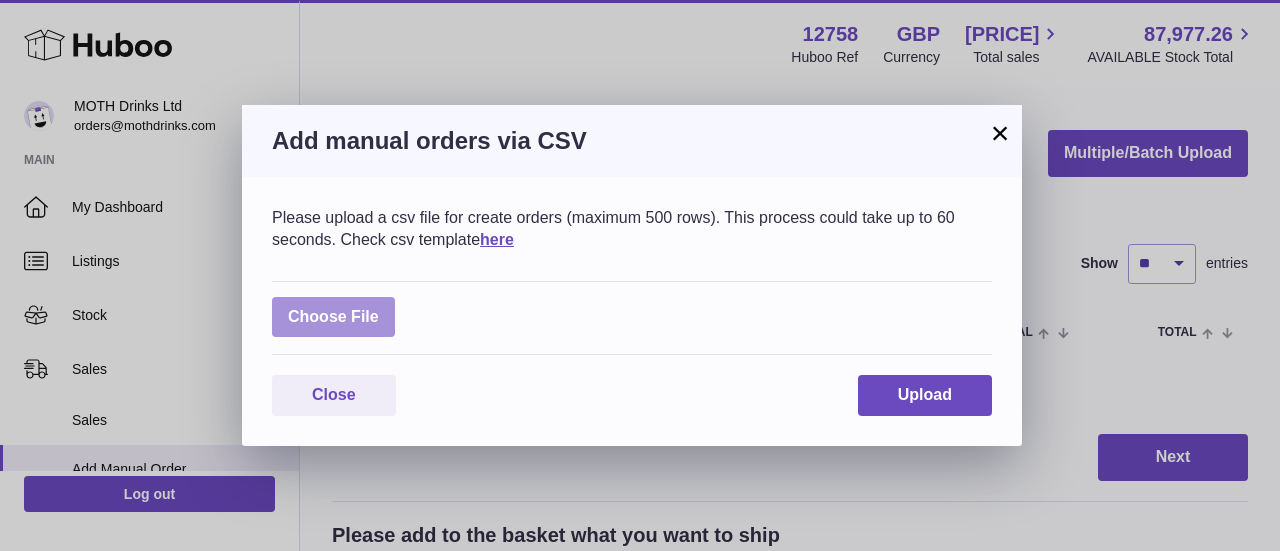click at bounding box center [333, 317] 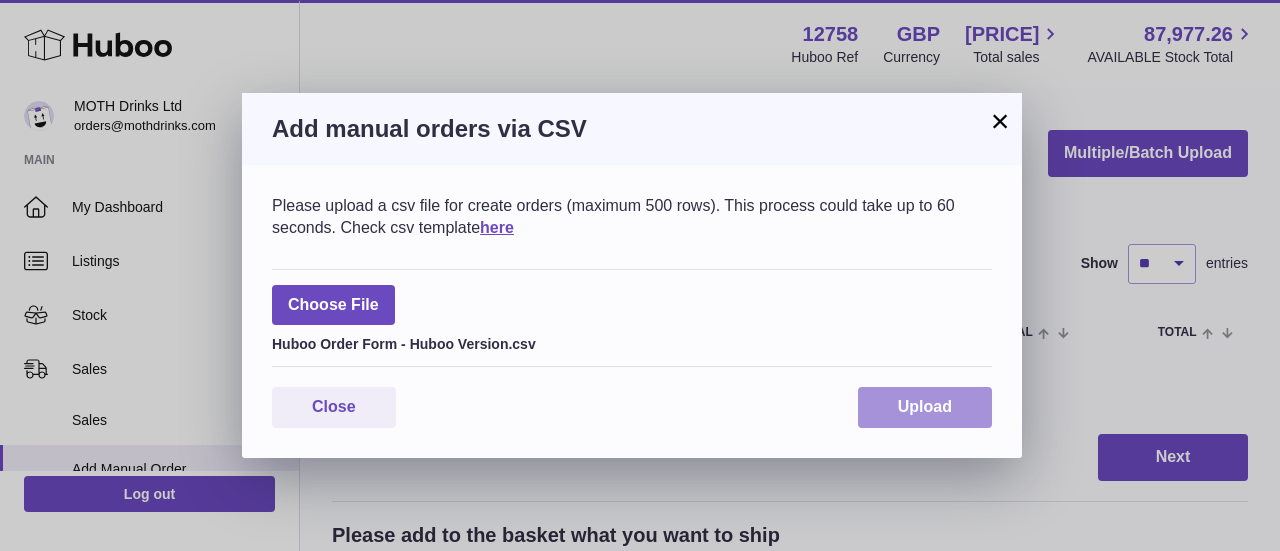 click on "Upload" at bounding box center (925, 407) 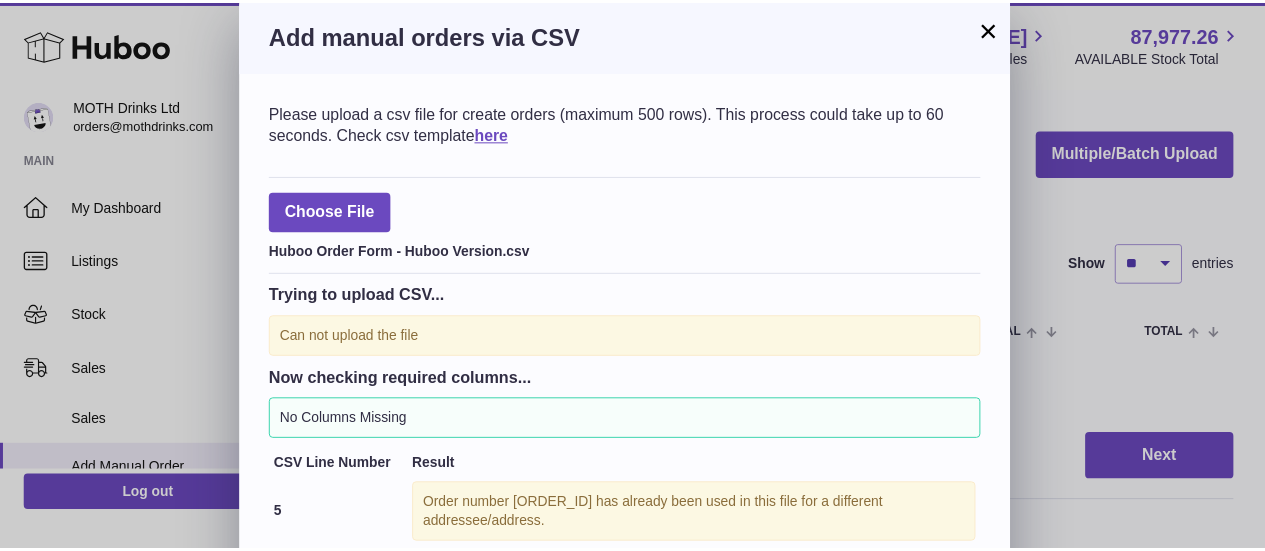 scroll, scrollTop: 87, scrollLeft: 0, axis: vertical 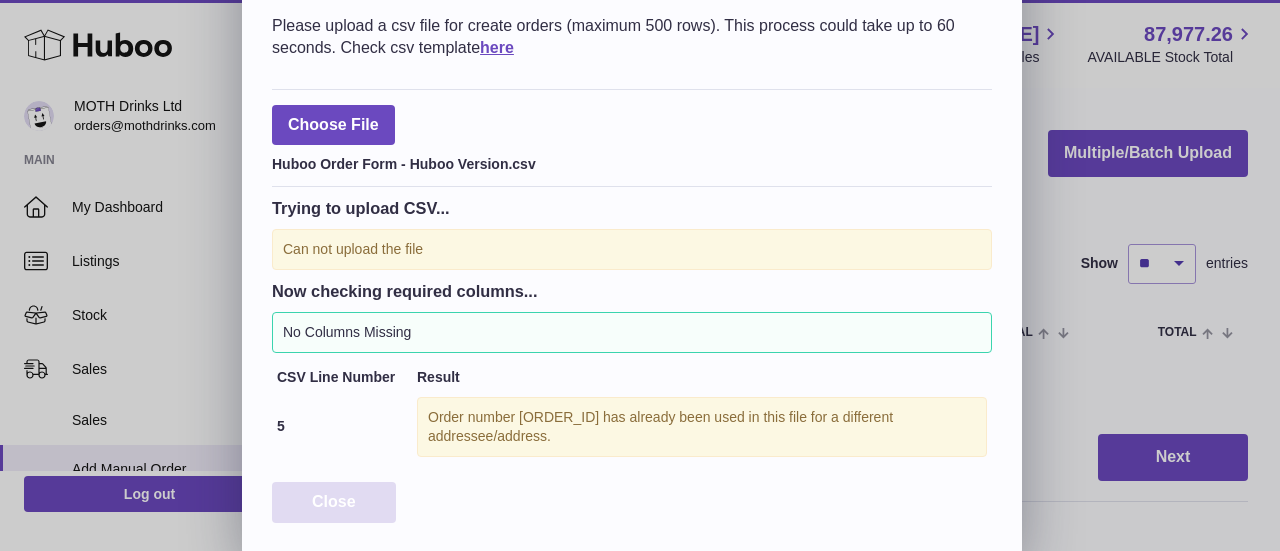 click on "Close" at bounding box center (334, 501) 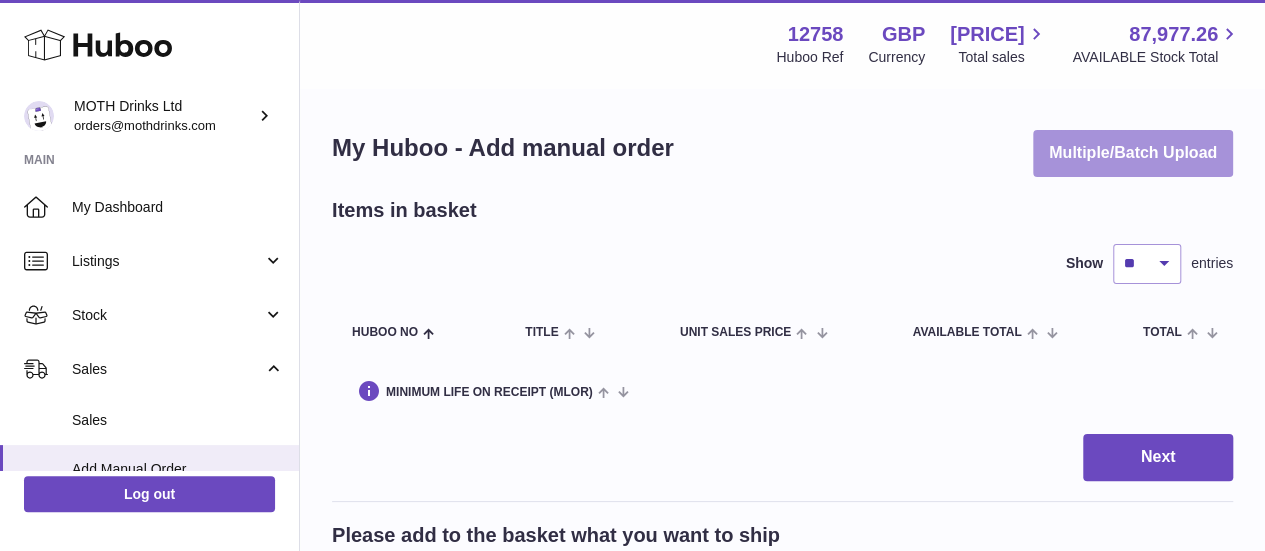 click on "Multiple/Batch Upload" at bounding box center (1133, 153) 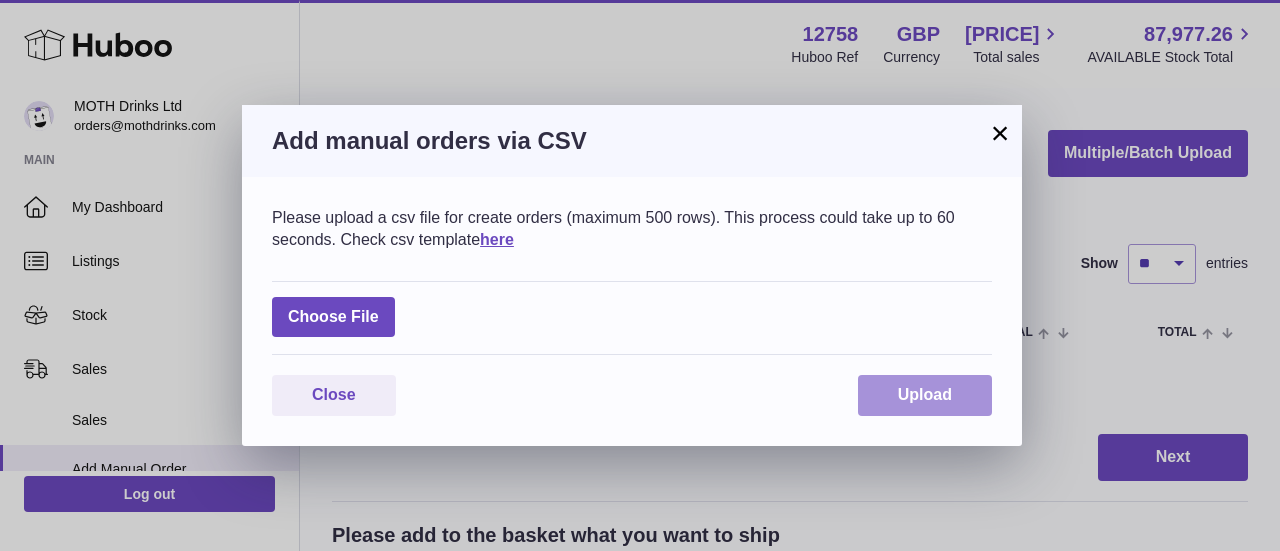 click on "Upload" at bounding box center [925, 394] 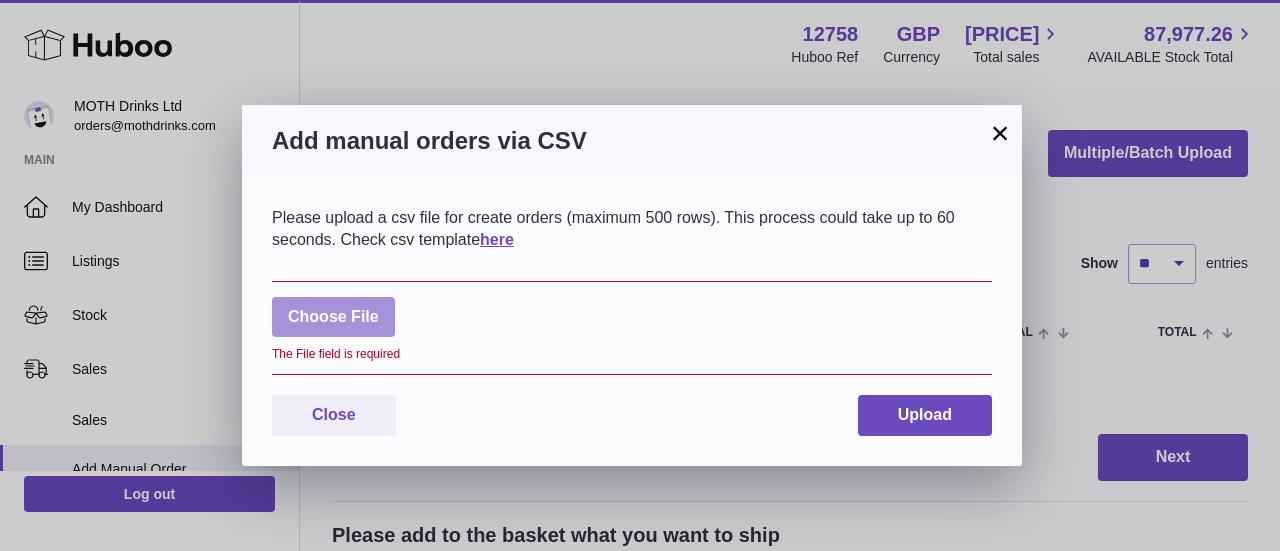 click at bounding box center (333, 317) 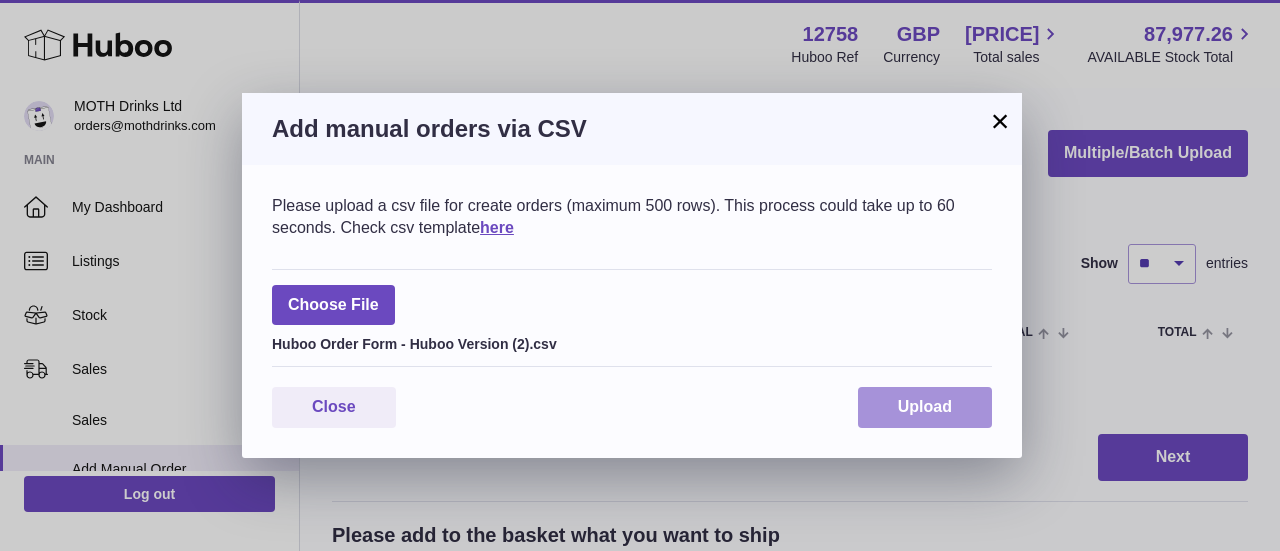 click on "Upload" at bounding box center (925, 407) 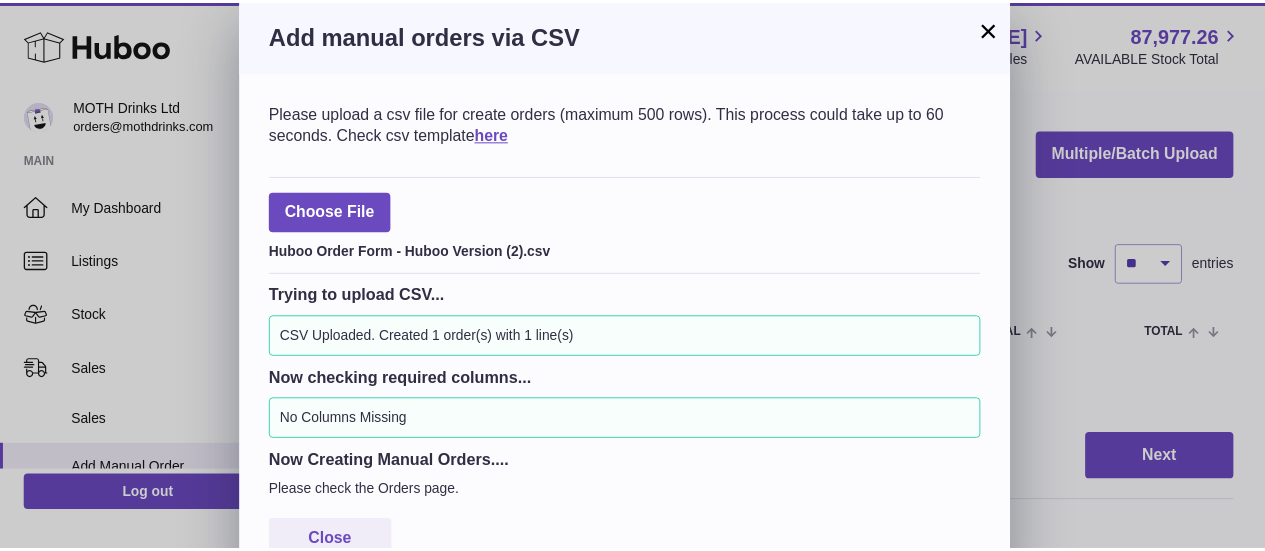 scroll, scrollTop: 40, scrollLeft: 0, axis: vertical 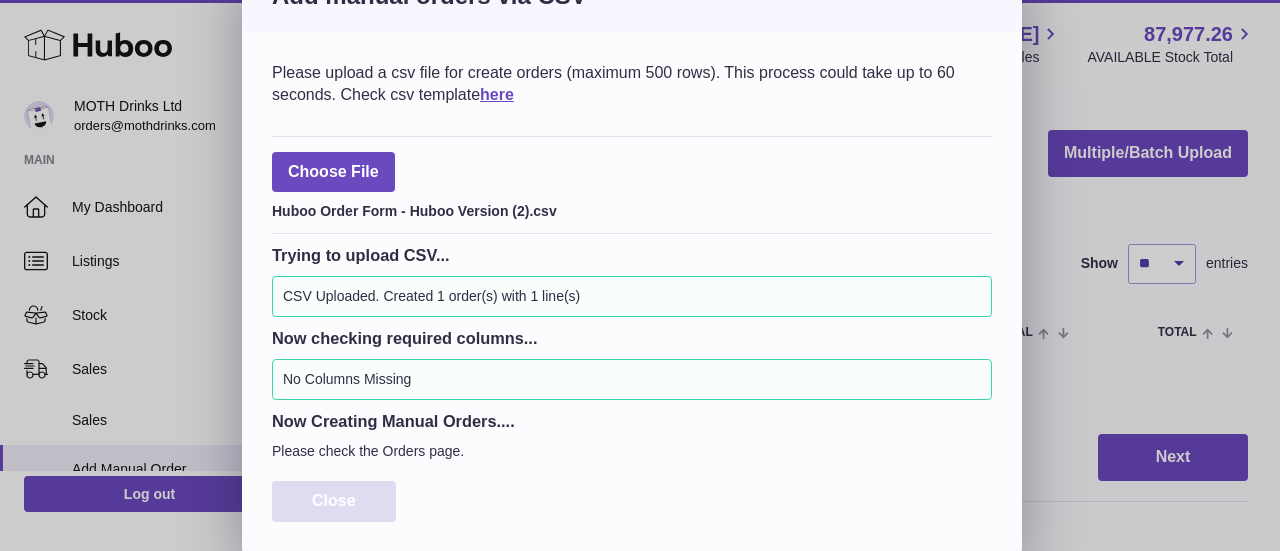 click on "Close" at bounding box center [334, 500] 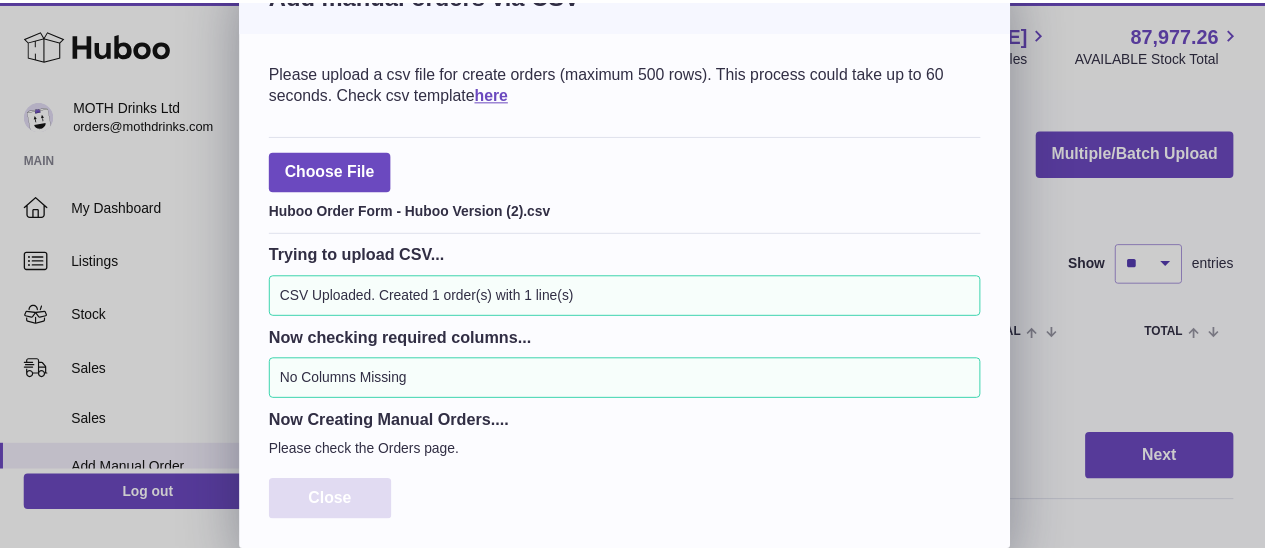 scroll, scrollTop: 0, scrollLeft: 0, axis: both 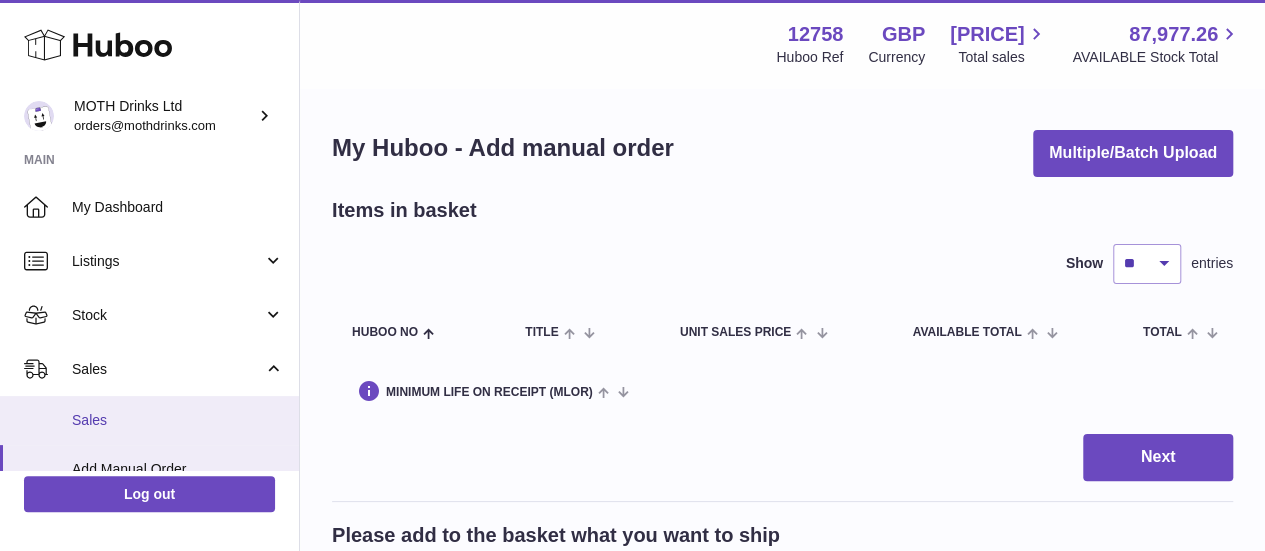 click on "Sales" at bounding box center [149, 420] 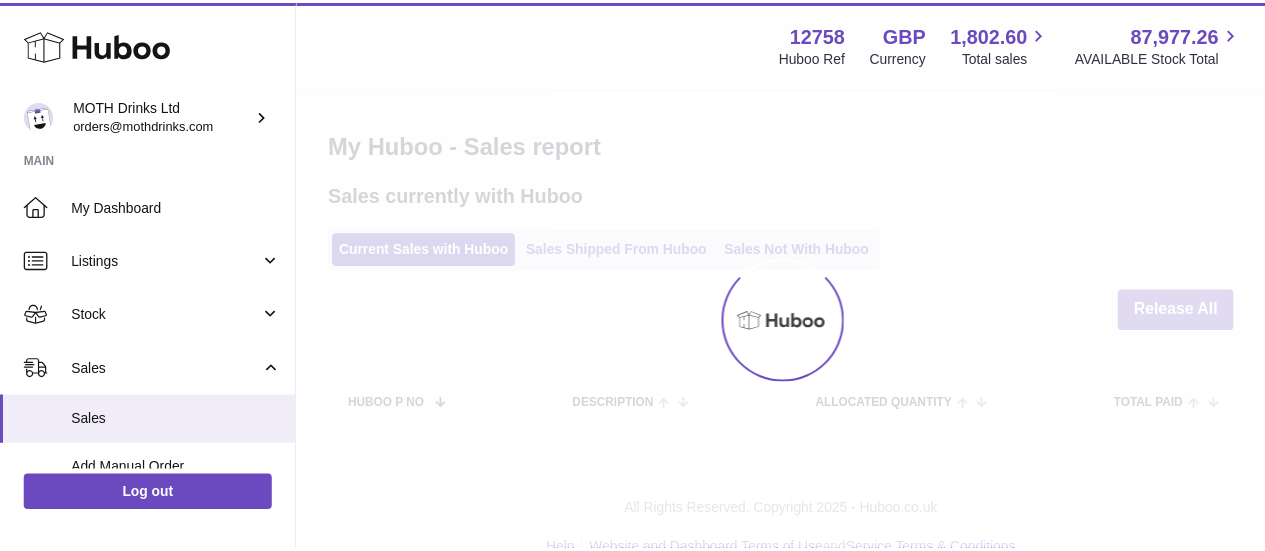 scroll, scrollTop: 0, scrollLeft: 0, axis: both 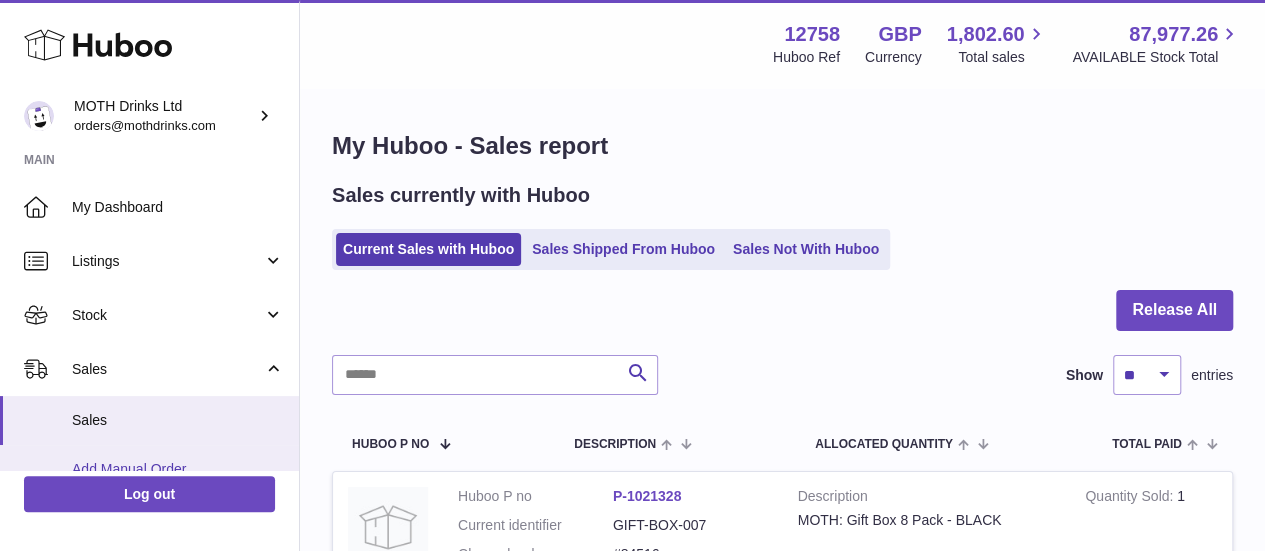 click on "Add Manual Order" at bounding box center [178, 469] 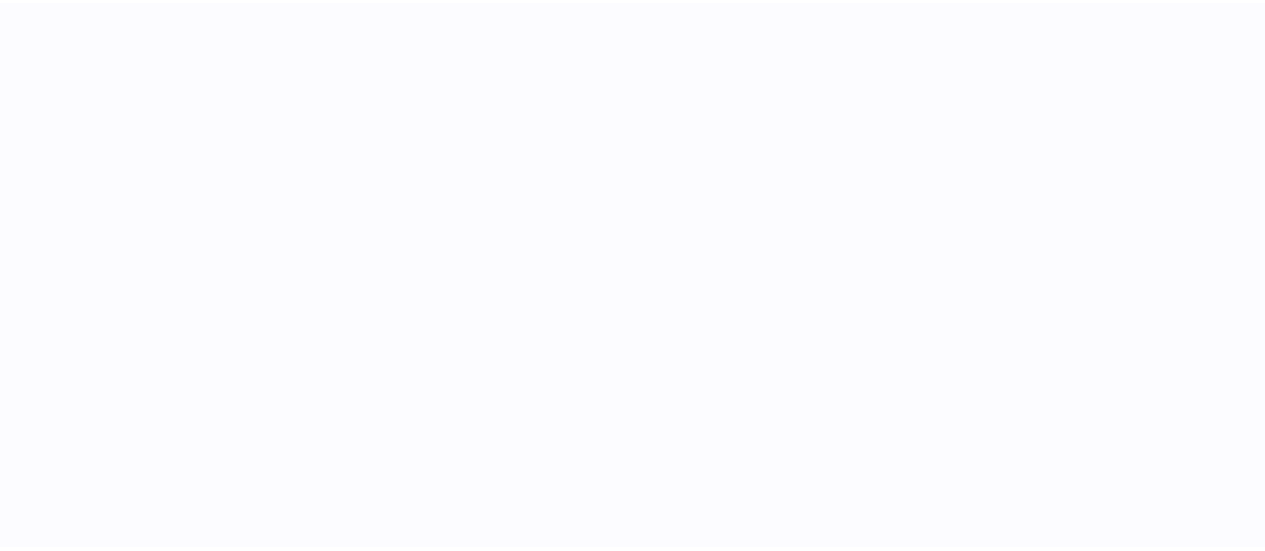 scroll, scrollTop: 0, scrollLeft: 0, axis: both 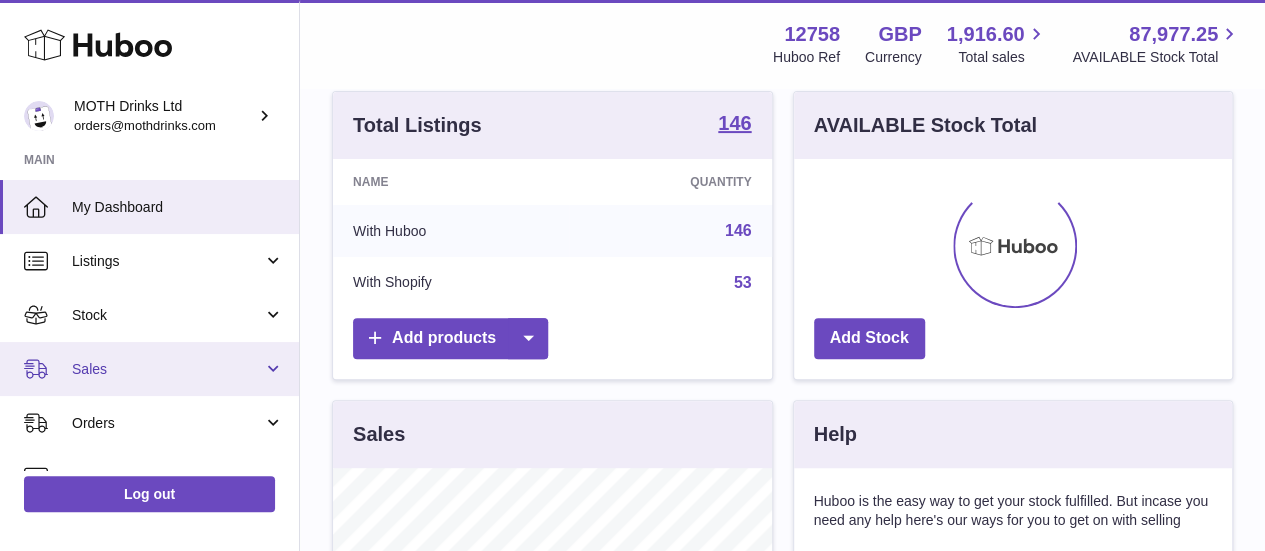 click on "Sales" at bounding box center [167, 369] 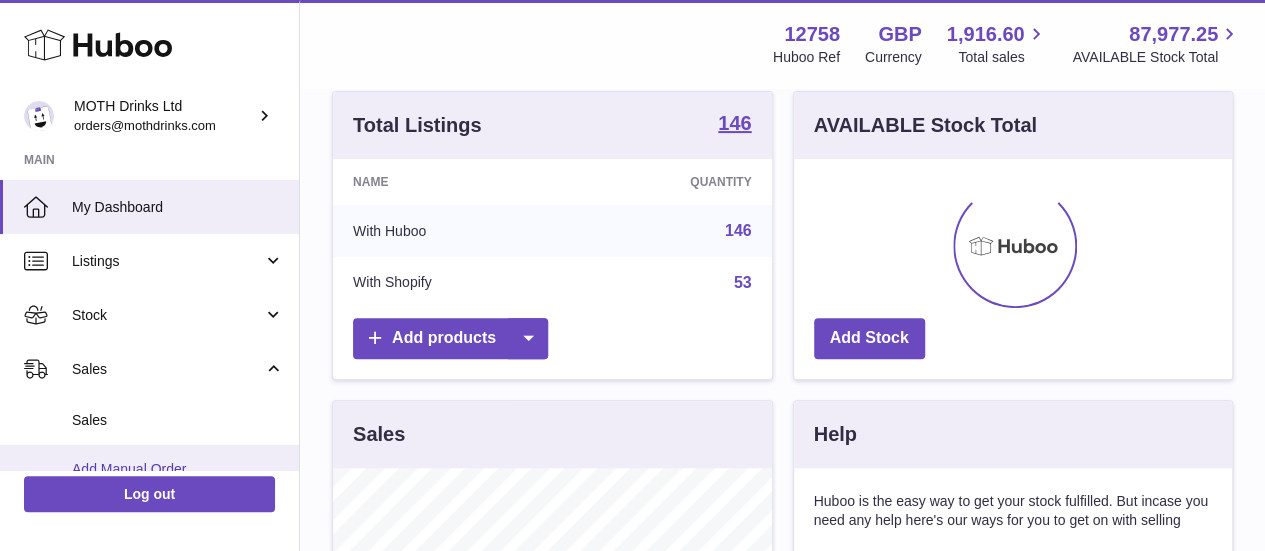 click on "Add Manual Order" at bounding box center [149, 469] 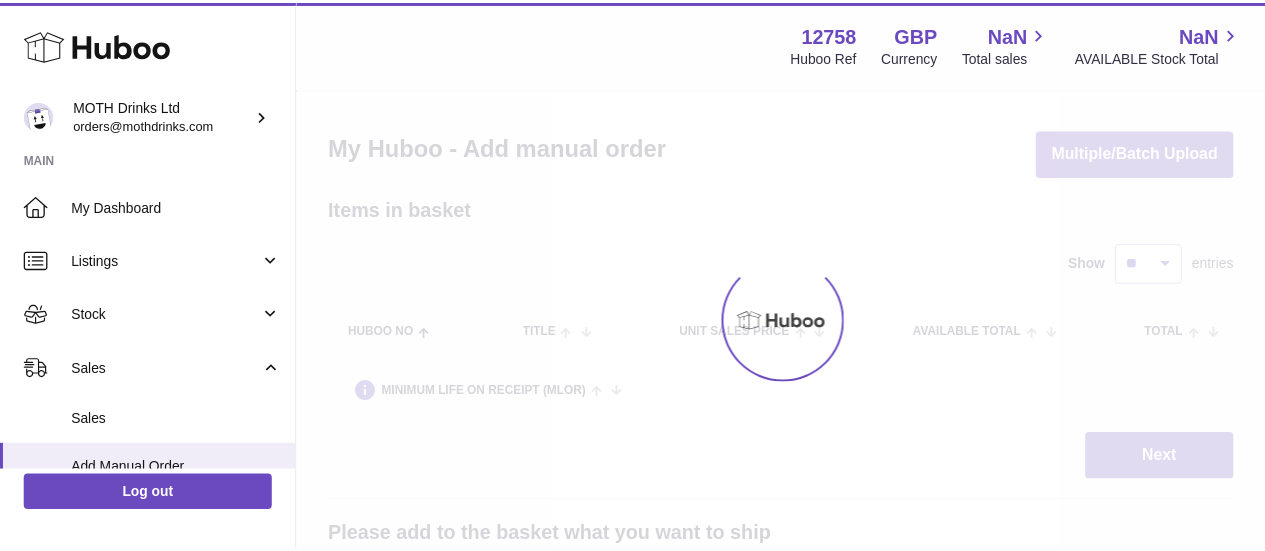 scroll, scrollTop: 0, scrollLeft: 0, axis: both 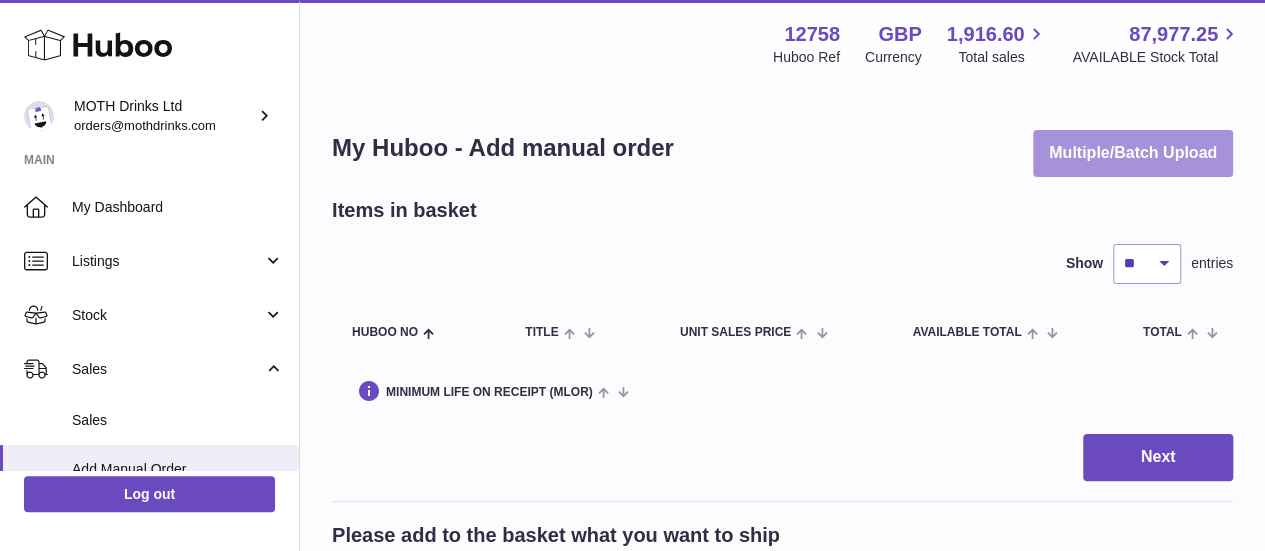 click on "Multiple/Batch Upload" at bounding box center [1133, 153] 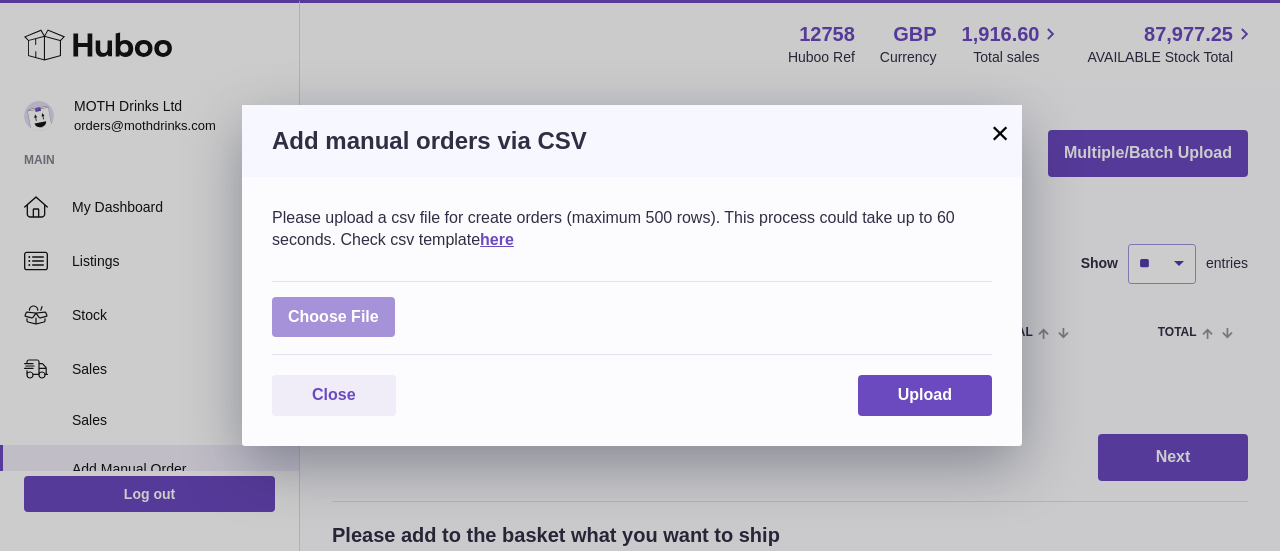 click at bounding box center (333, 317) 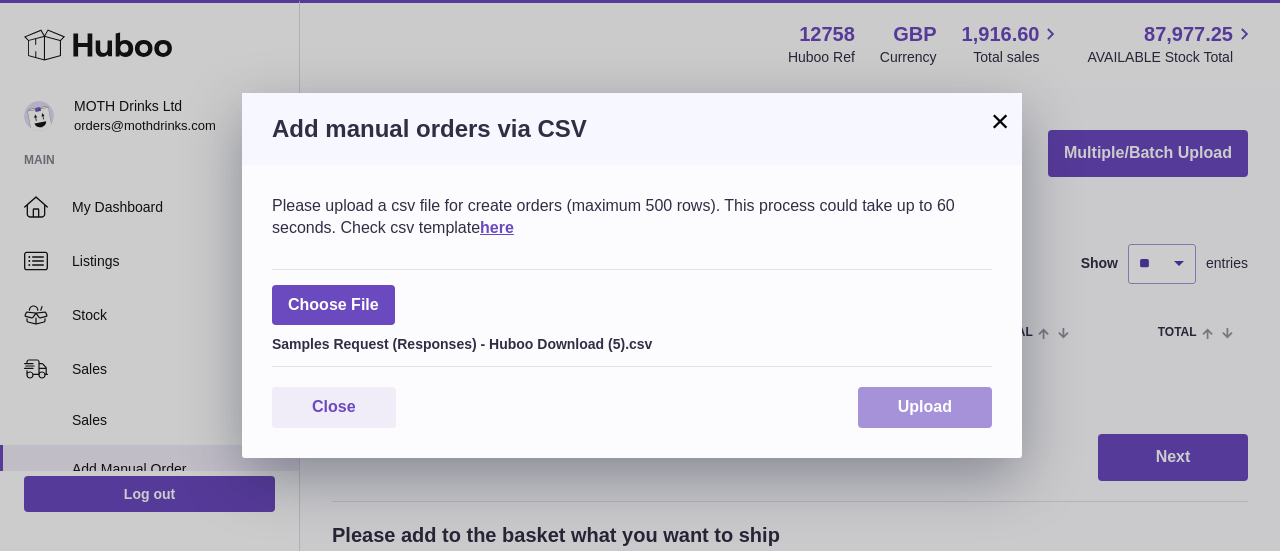 click on "Upload" at bounding box center [925, 407] 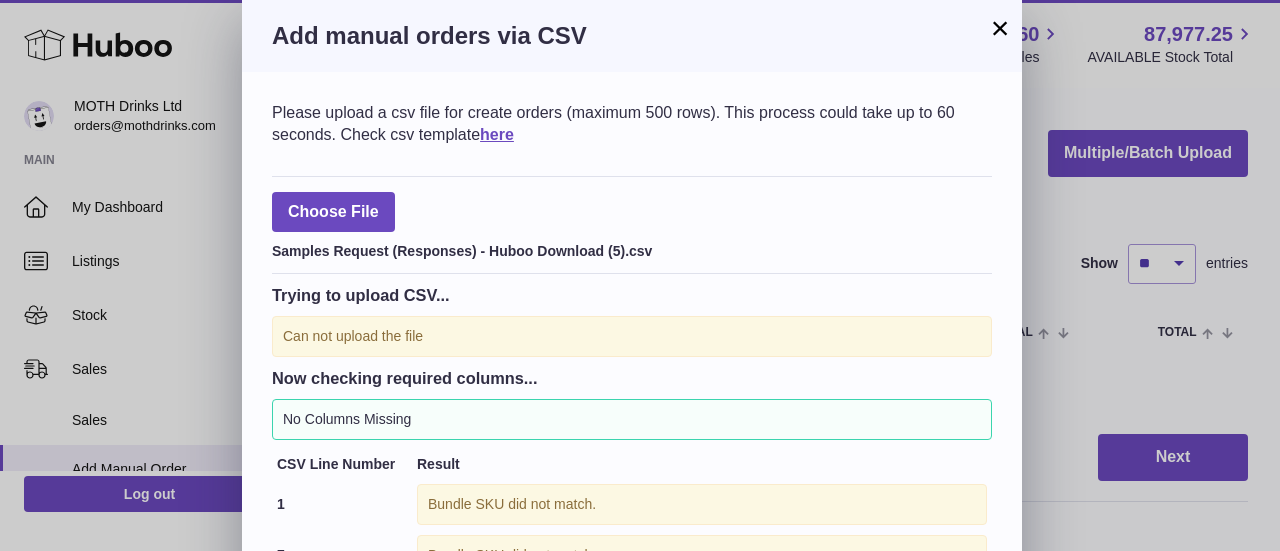 scroll, scrollTop: 169, scrollLeft: 0, axis: vertical 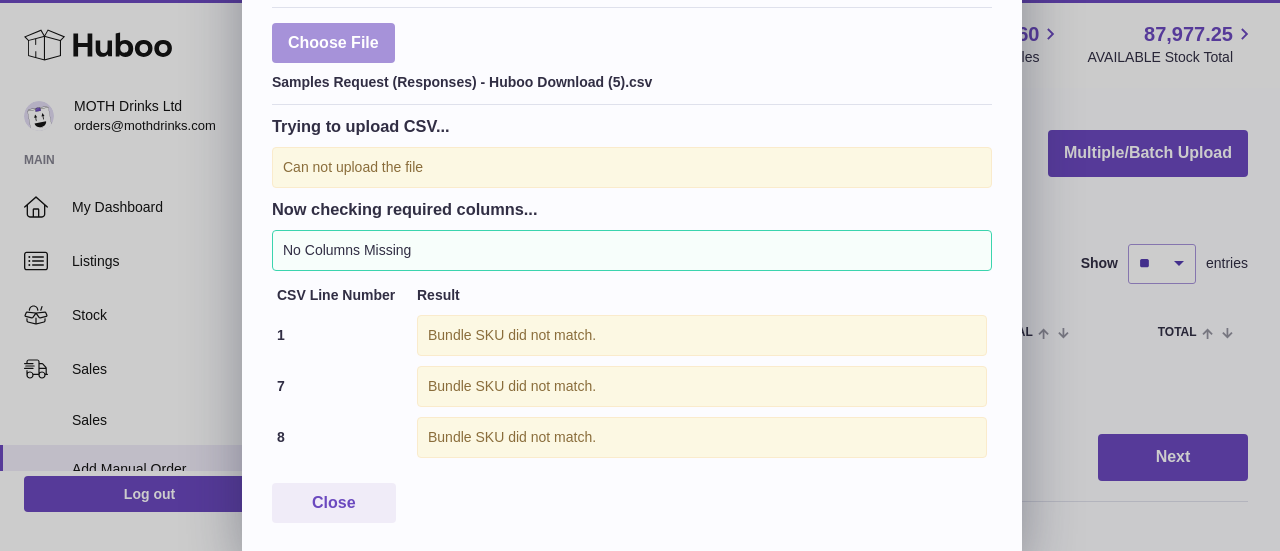 click at bounding box center [333, 43] 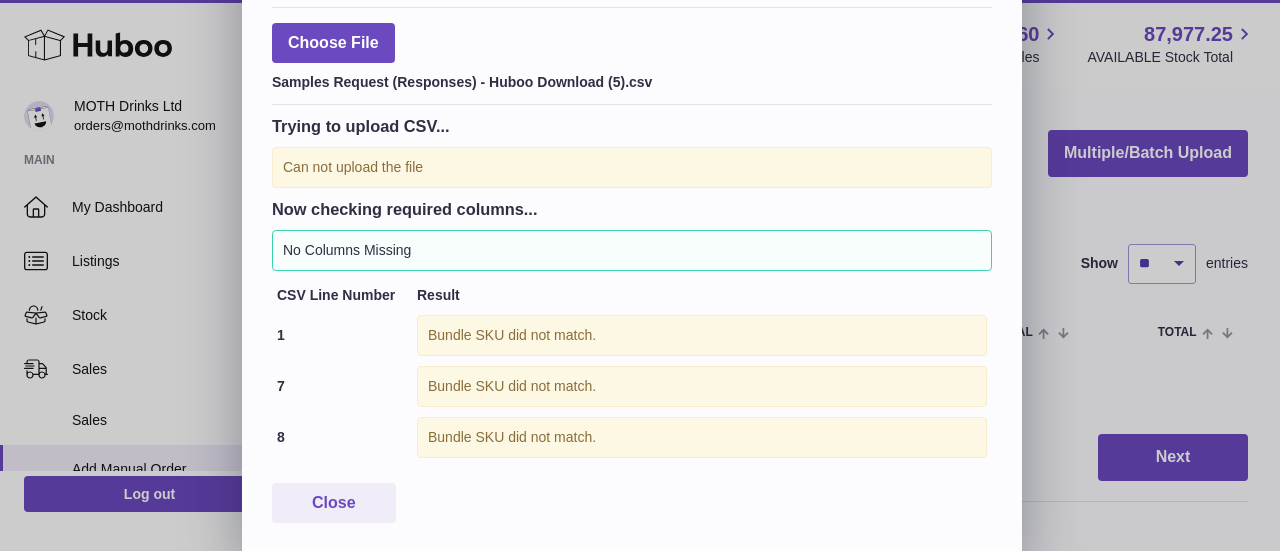 scroll, scrollTop: 0, scrollLeft: 0, axis: both 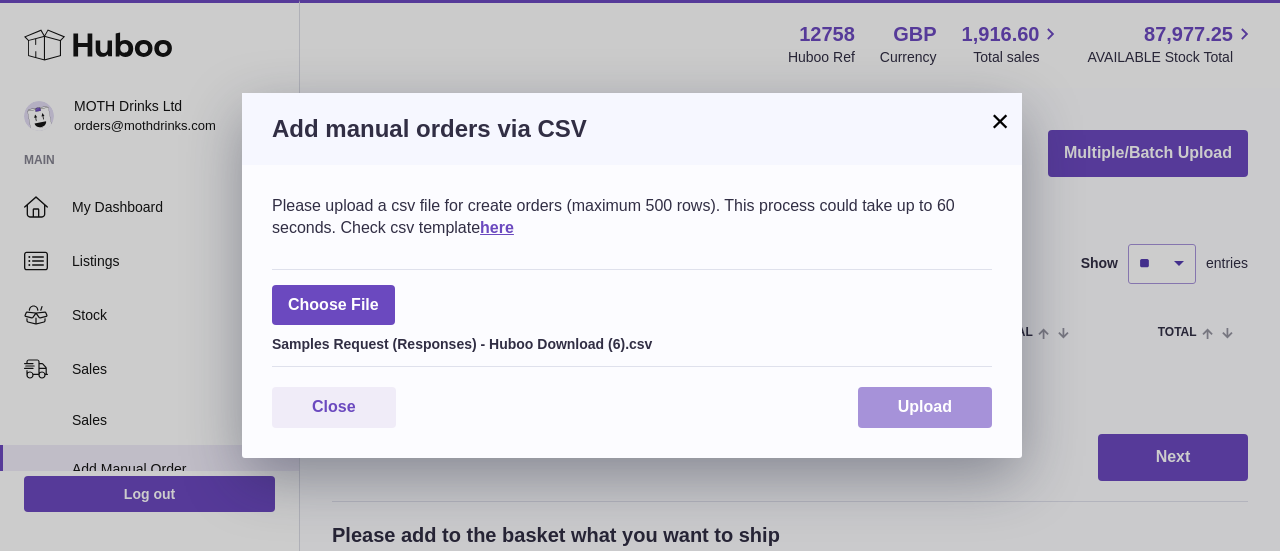 click on "Upload" at bounding box center [925, 407] 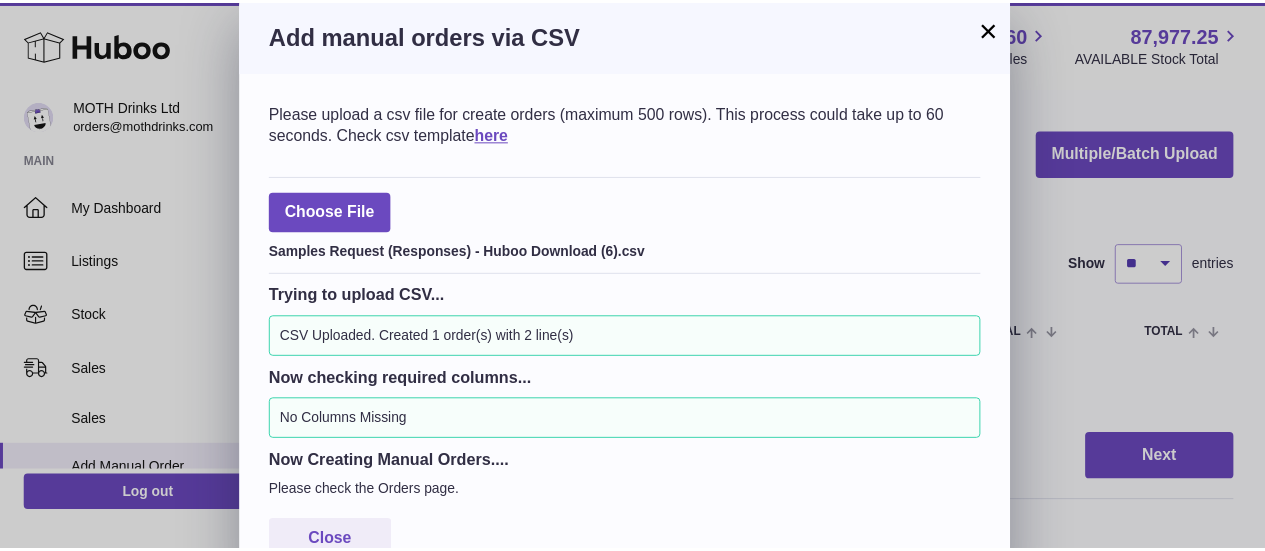 scroll, scrollTop: 40, scrollLeft: 0, axis: vertical 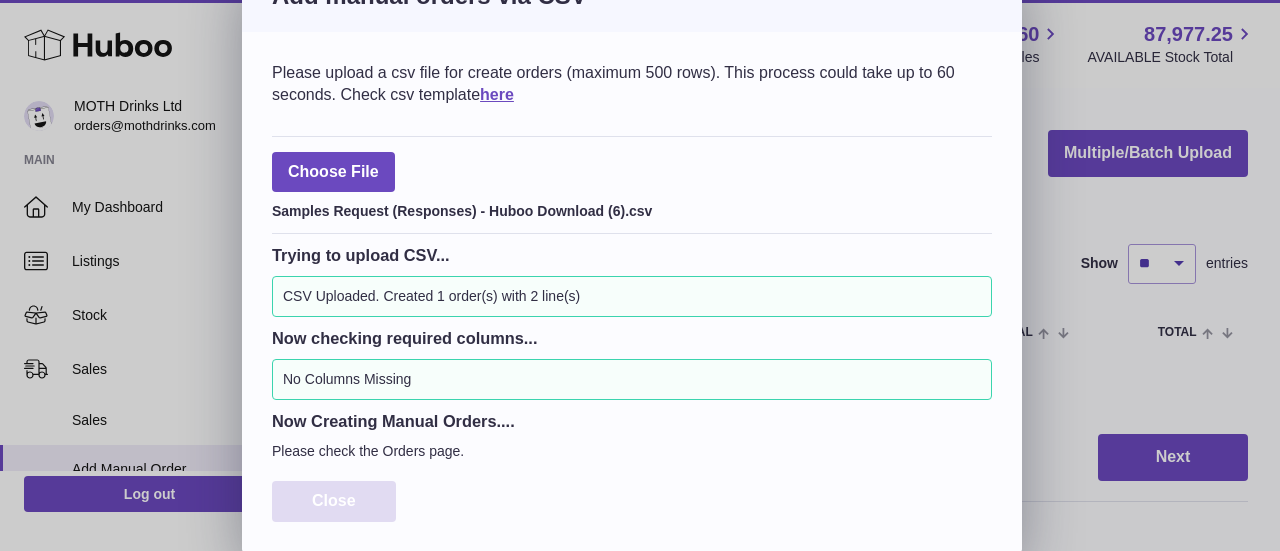 click on "Close" at bounding box center [334, 501] 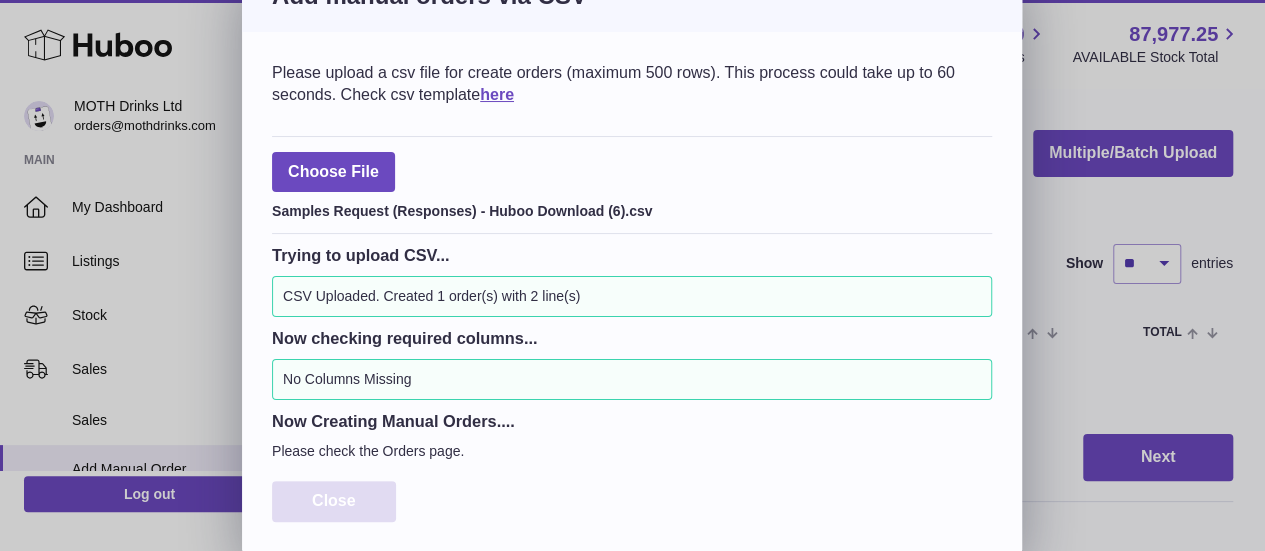 scroll, scrollTop: 0, scrollLeft: 0, axis: both 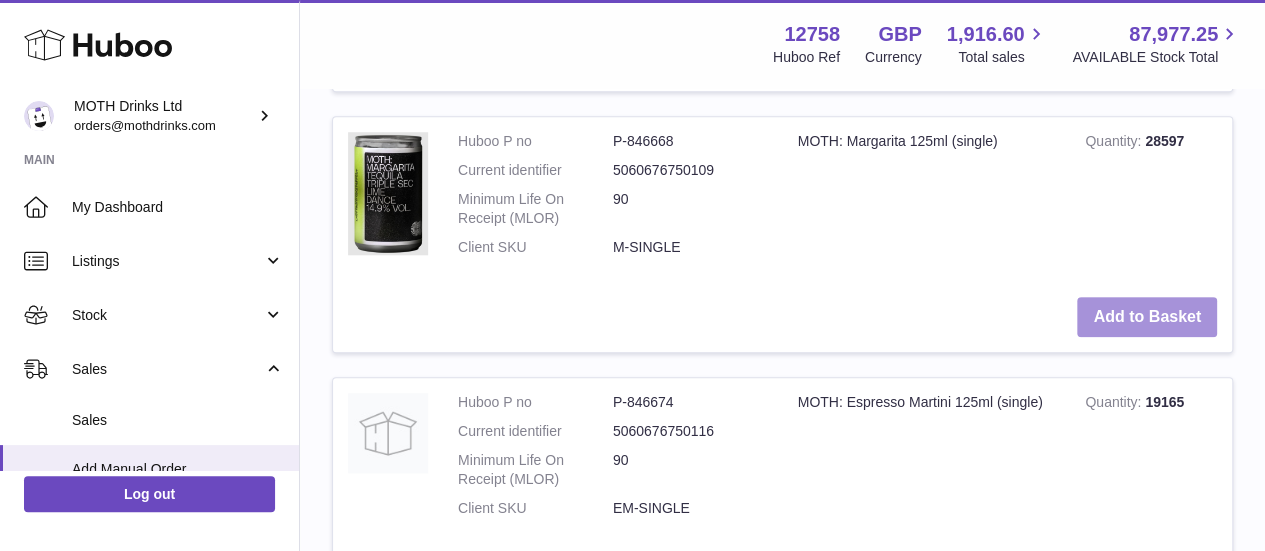 click on "Add to Basket" at bounding box center (1147, 317) 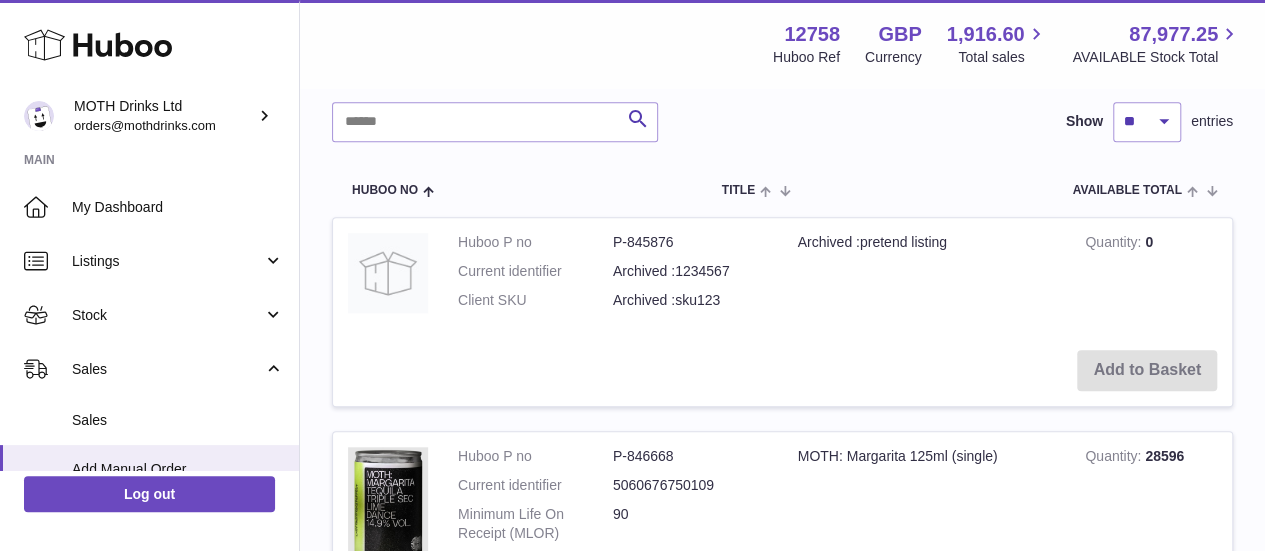 scroll, scrollTop: 1096, scrollLeft: 0, axis: vertical 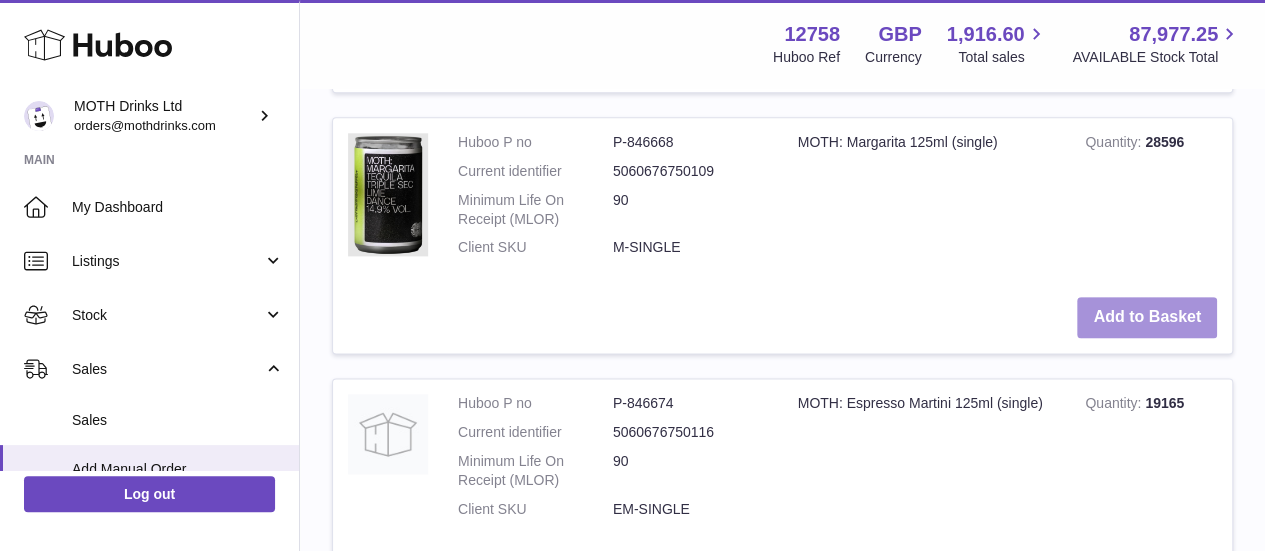 click on "Add to Basket" at bounding box center (1147, 317) 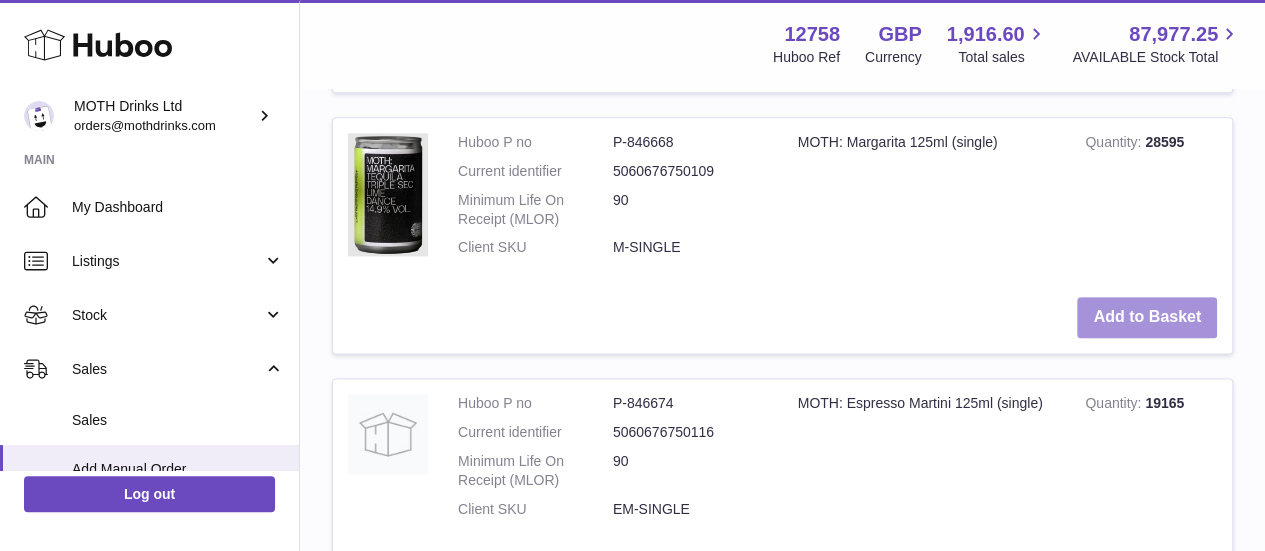 click on "Add to Basket" at bounding box center [1147, 317] 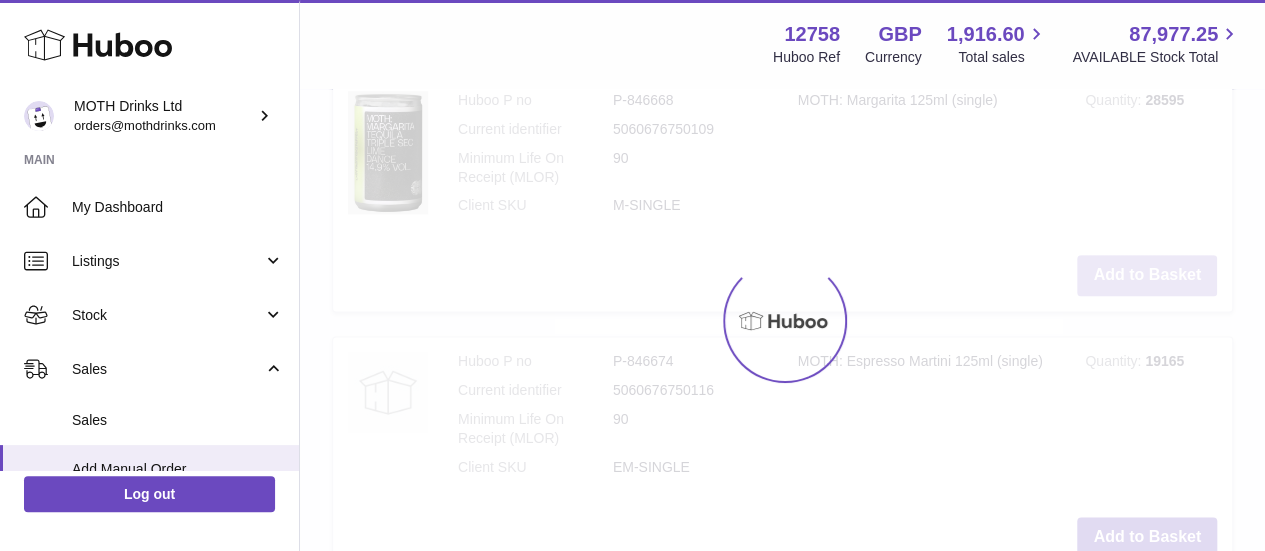 type on "*" 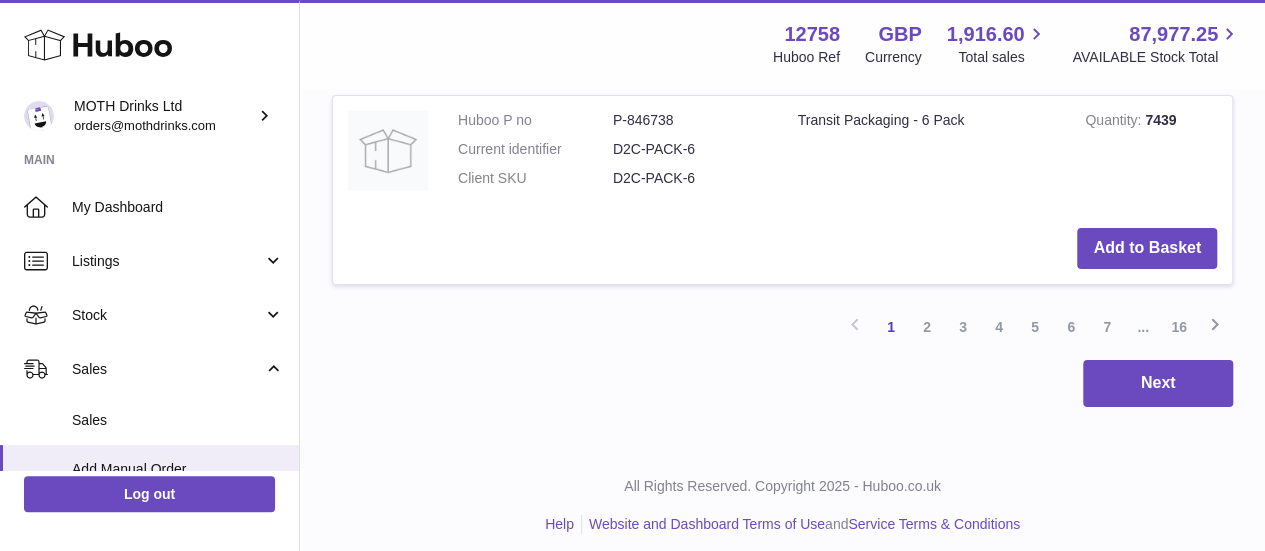 scroll, scrollTop: 3310, scrollLeft: 0, axis: vertical 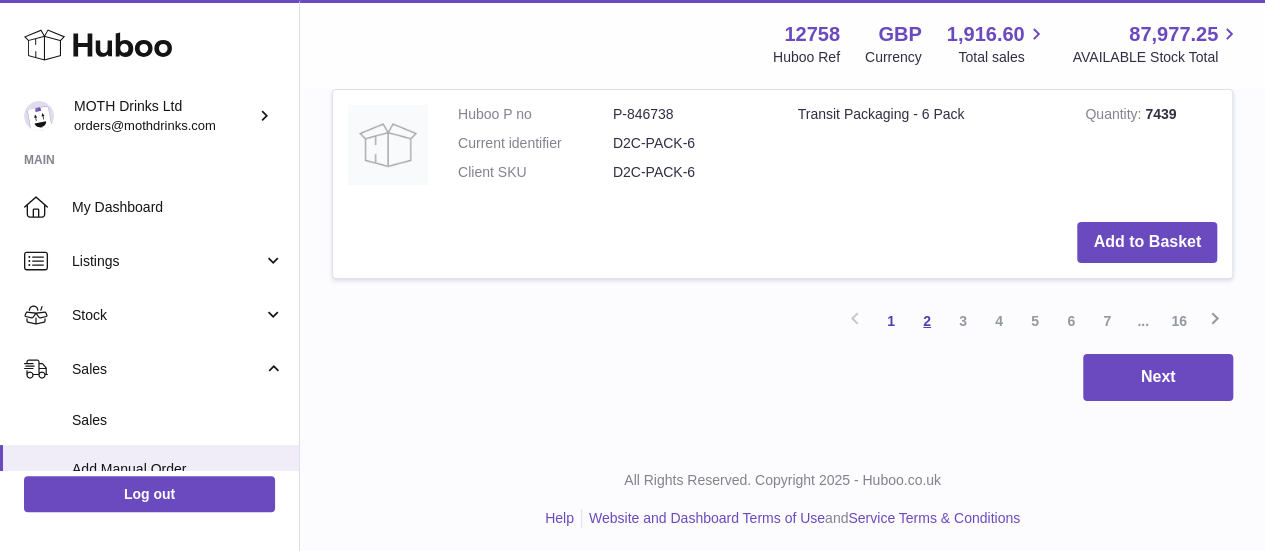 click on "2" at bounding box center [927, 321] 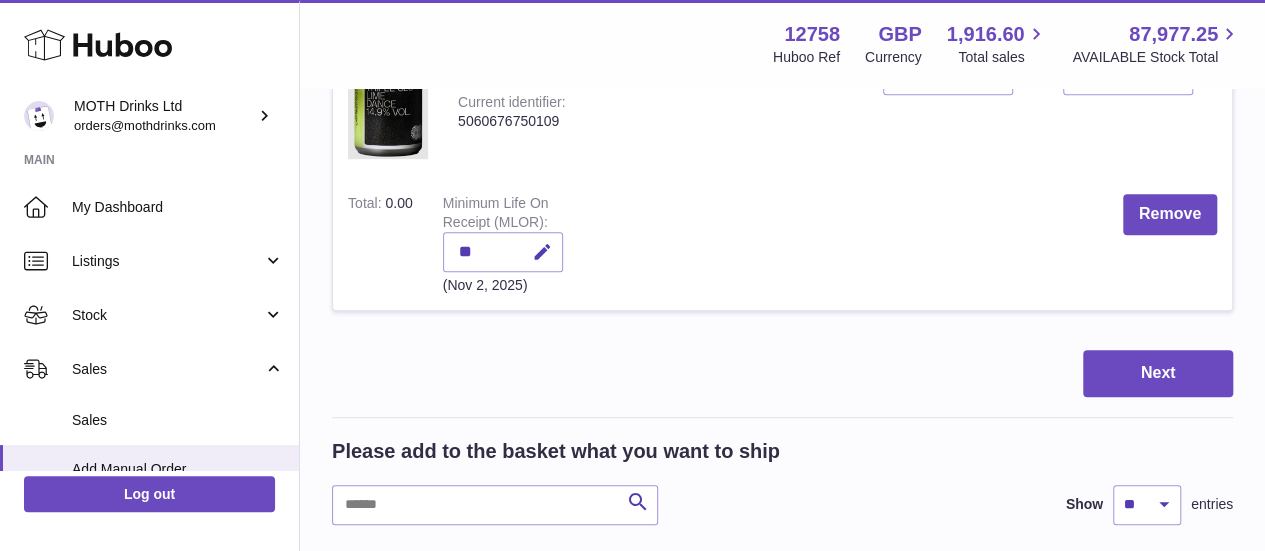 scroll, scrollTop: 460, scrollLeft: 0, axis: vertical 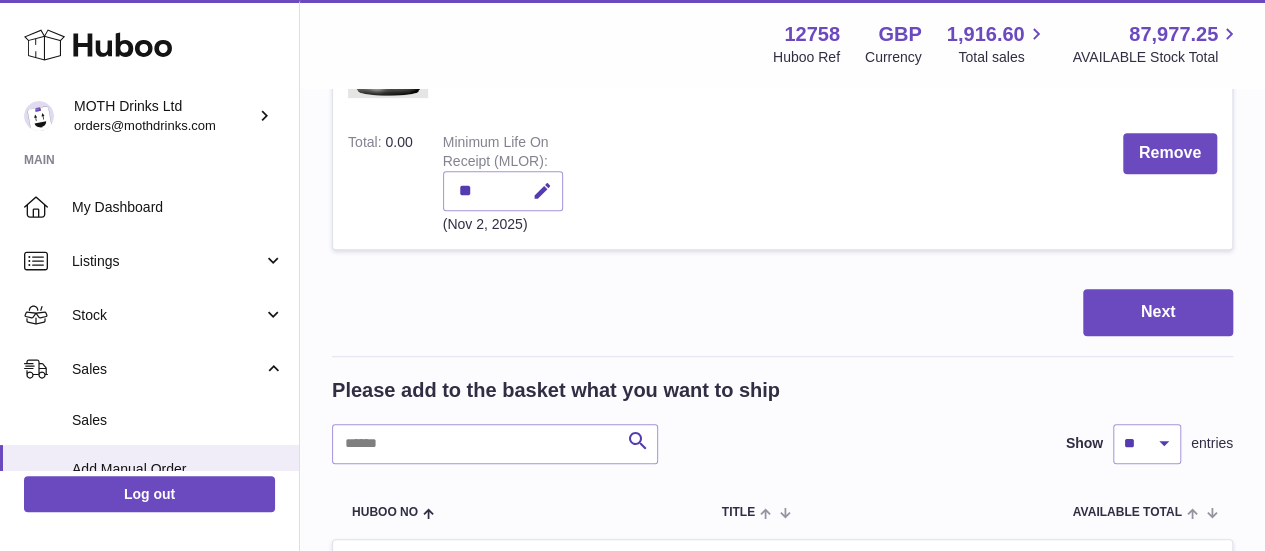 click on "Please add to the basket what you want to ship       Search
Show
** ** ** ***
entries" at bounding box center (782, 420) 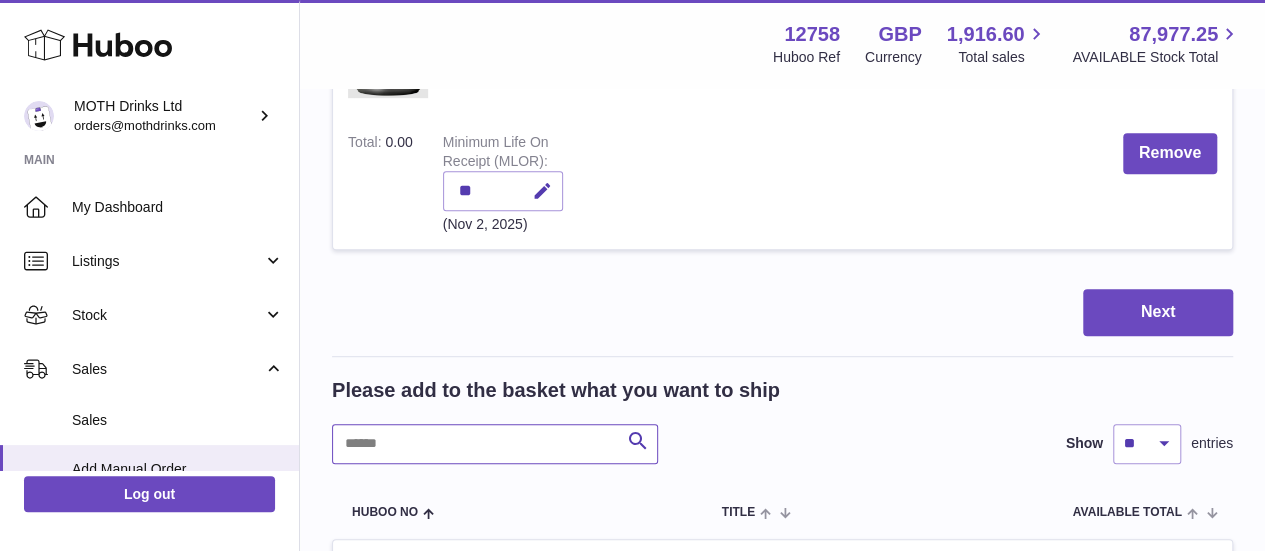 click at bounding box center (495, 444) 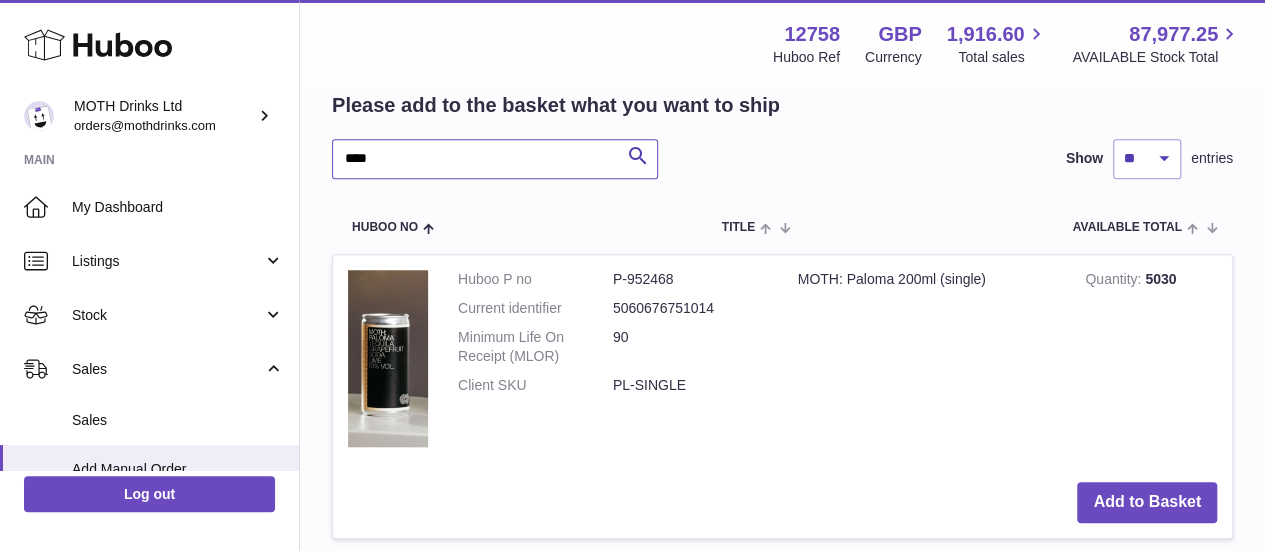 scroll, scrollTop: 801, scrollLeft: 0, axis: vertical 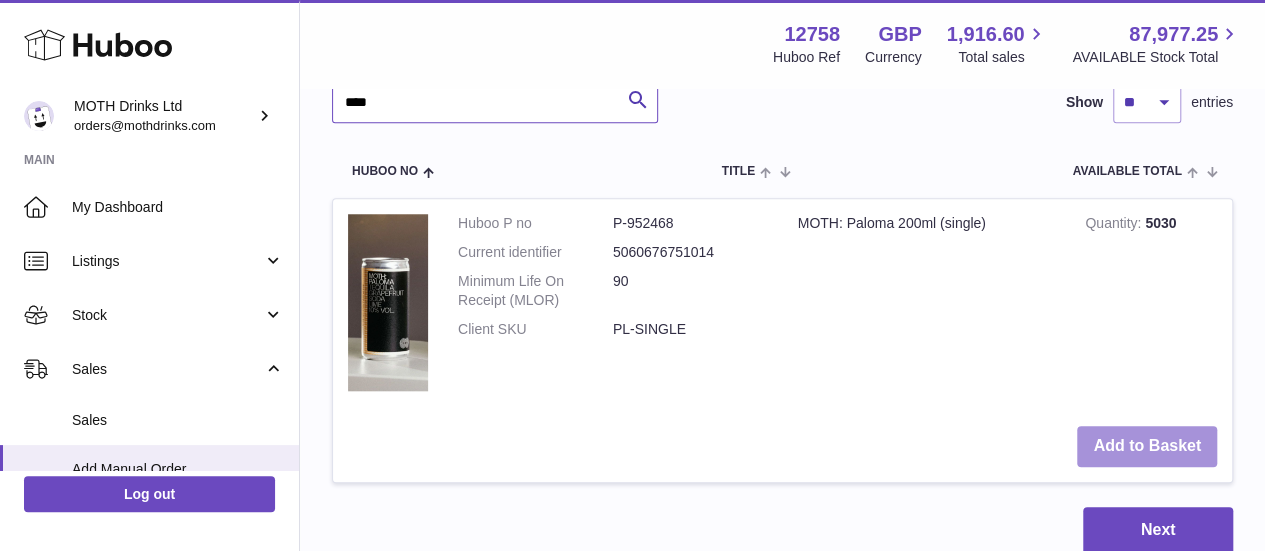 type on "****" 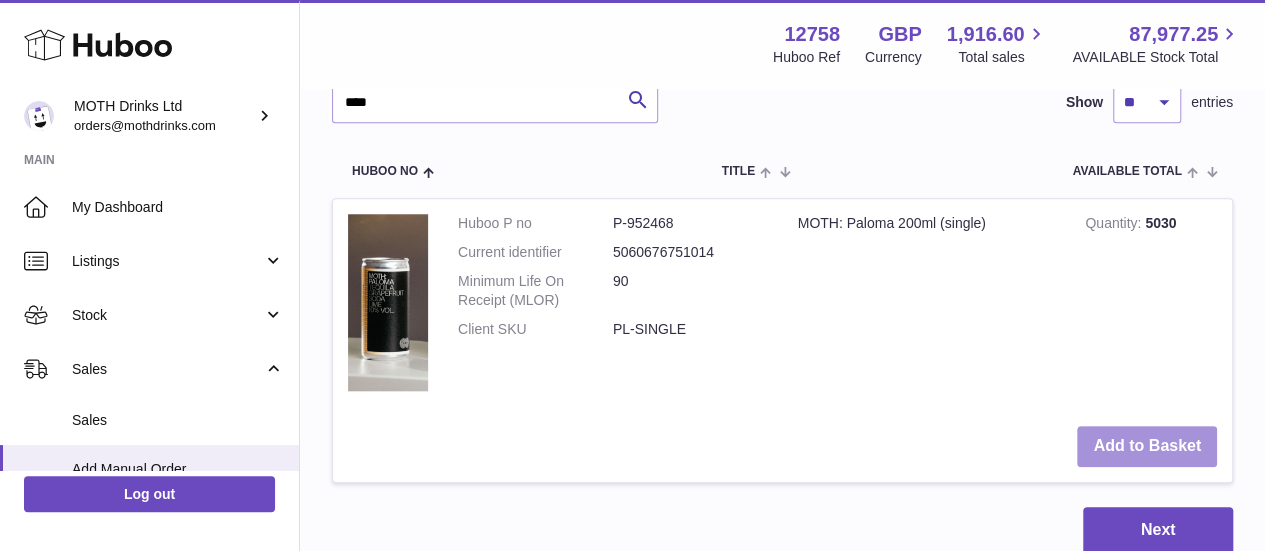 click on "Add to Basket" at bounding box center (1147, 446) 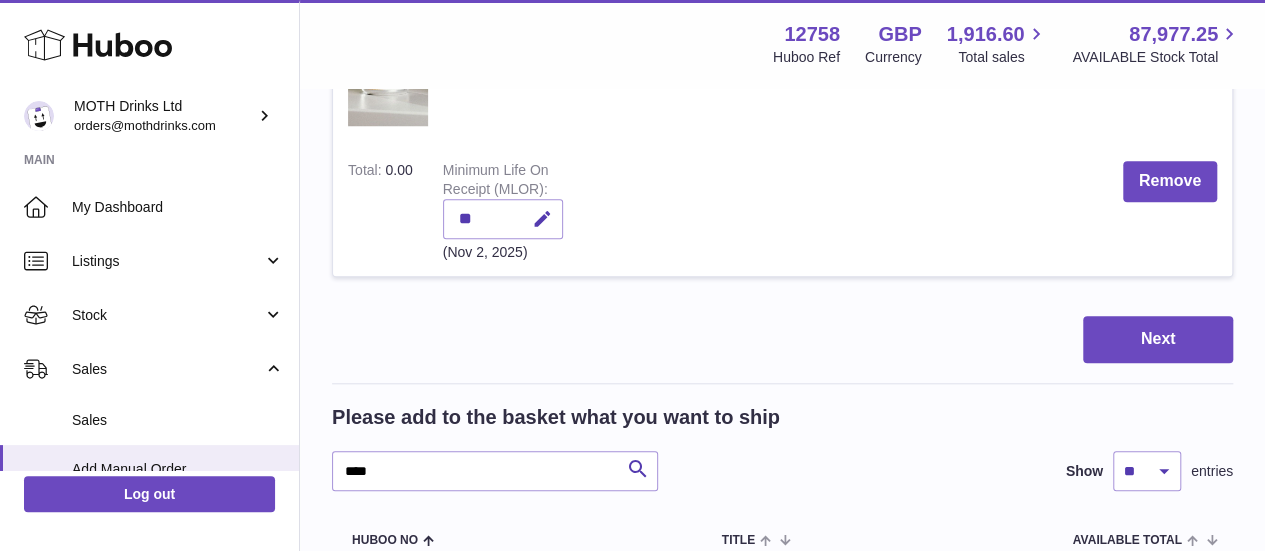 scroll, scrollTop: 1169, scrollLeft: 0, axis: vertical 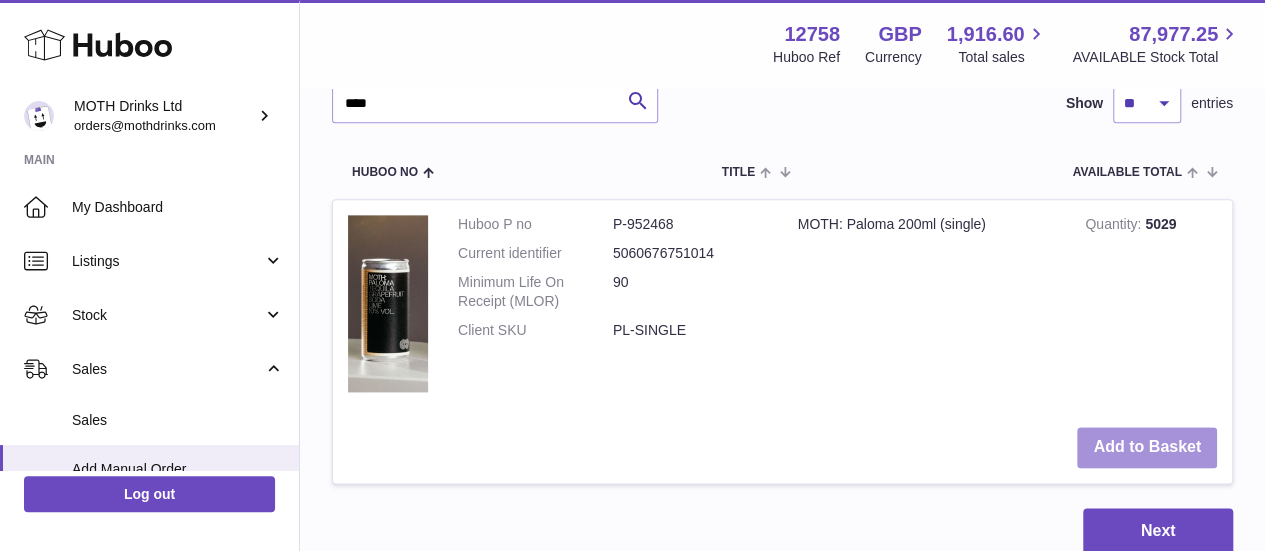 click on "Add to Basket" at bounding box center [1147, 447] 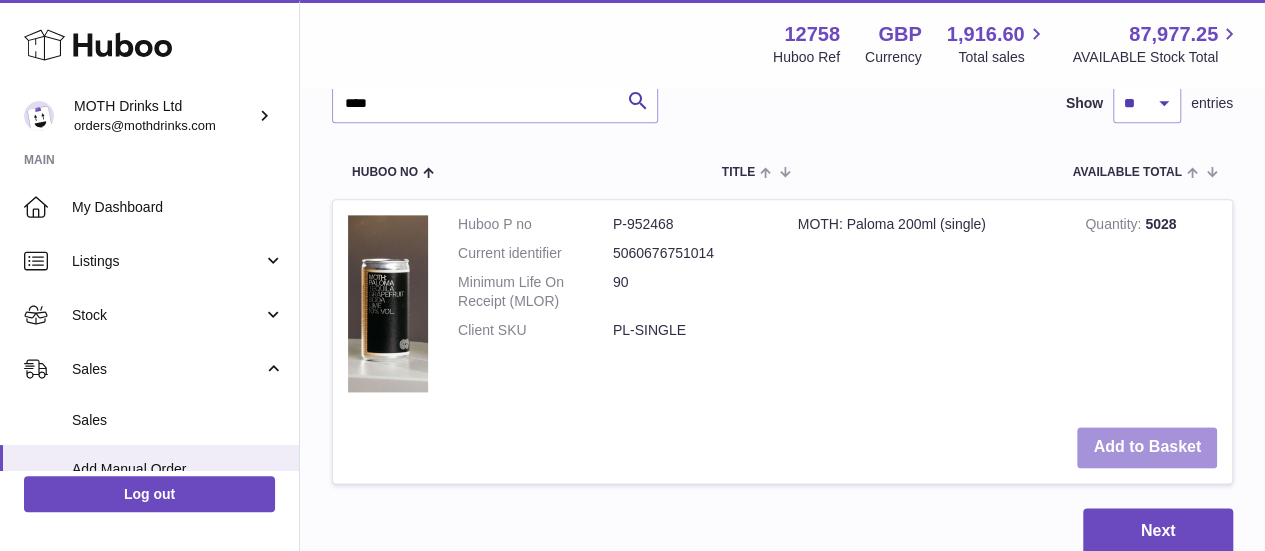 click on "Add to Basket" at bounding box center [1147, 447] 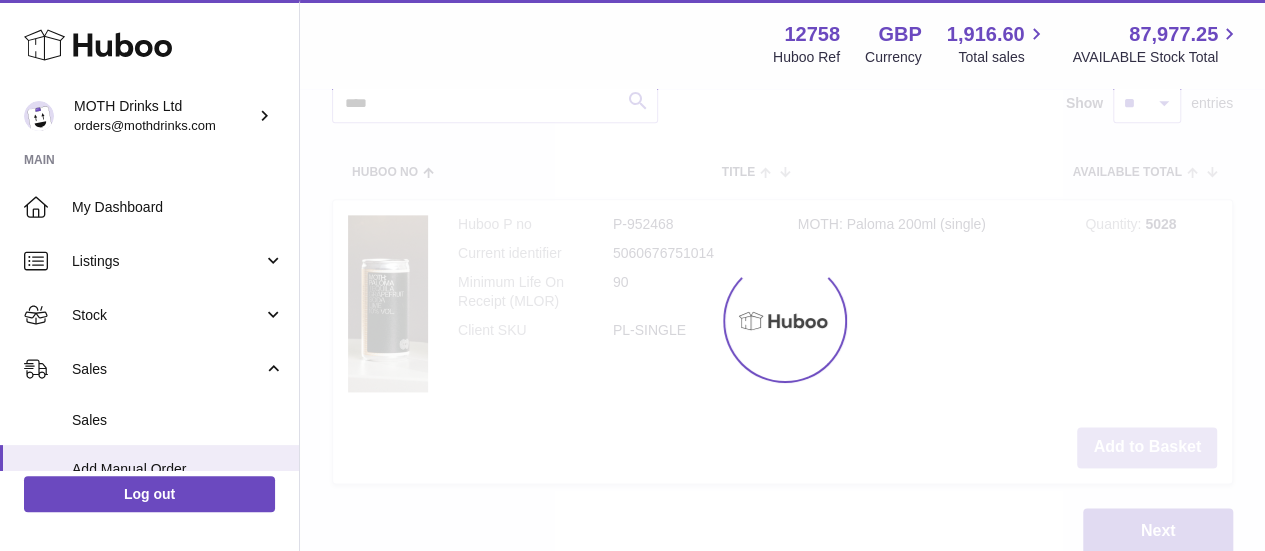 type on "*" 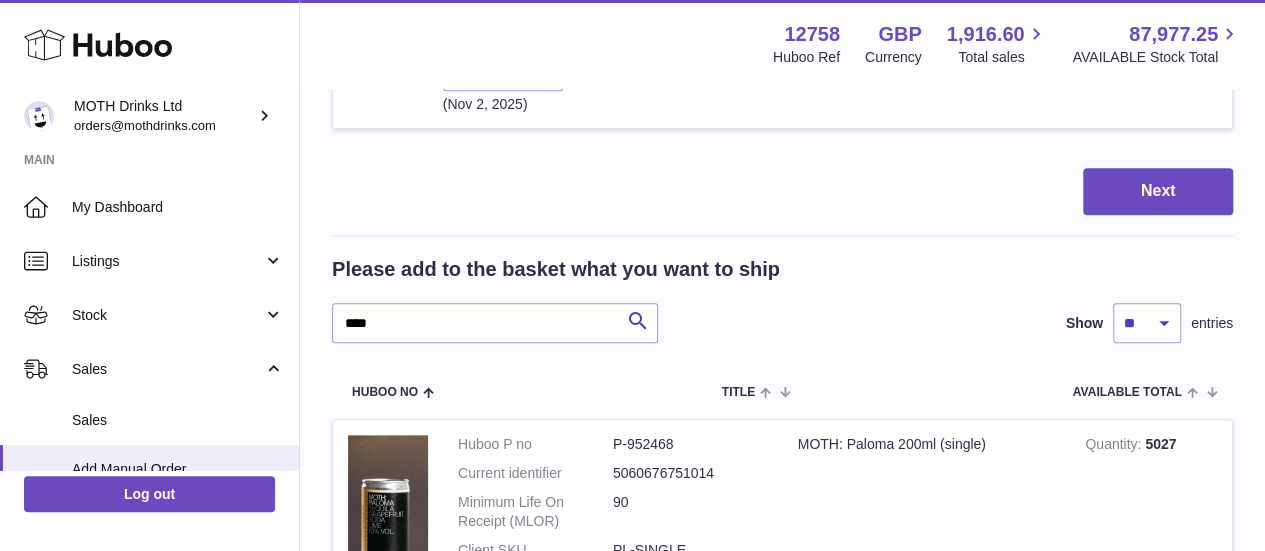 scroll, scrollTop: 933, scrollLeft: 0, axis: vertical 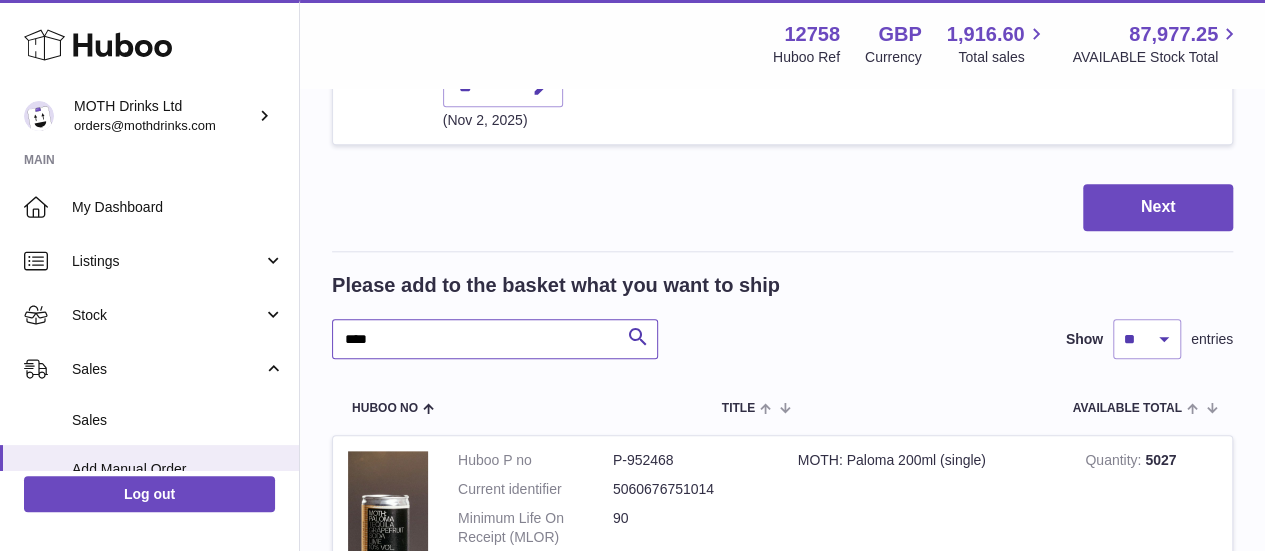 click on "****" at bounding box center (495, 339) 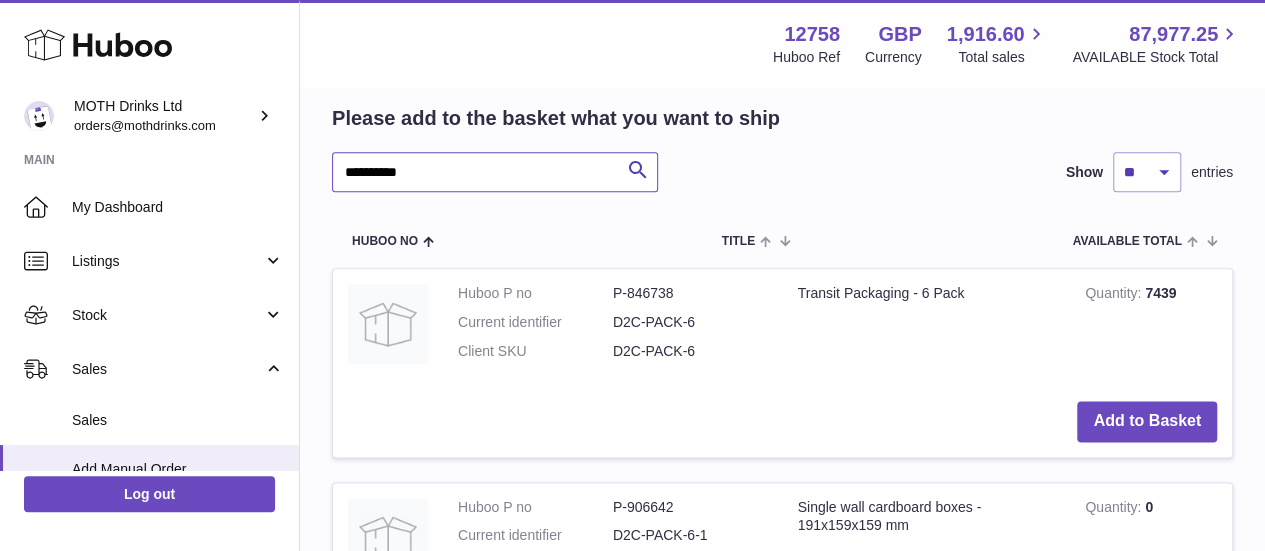 scroll, scrollTop: 1109, scrollLeft: 0, axis: vertical 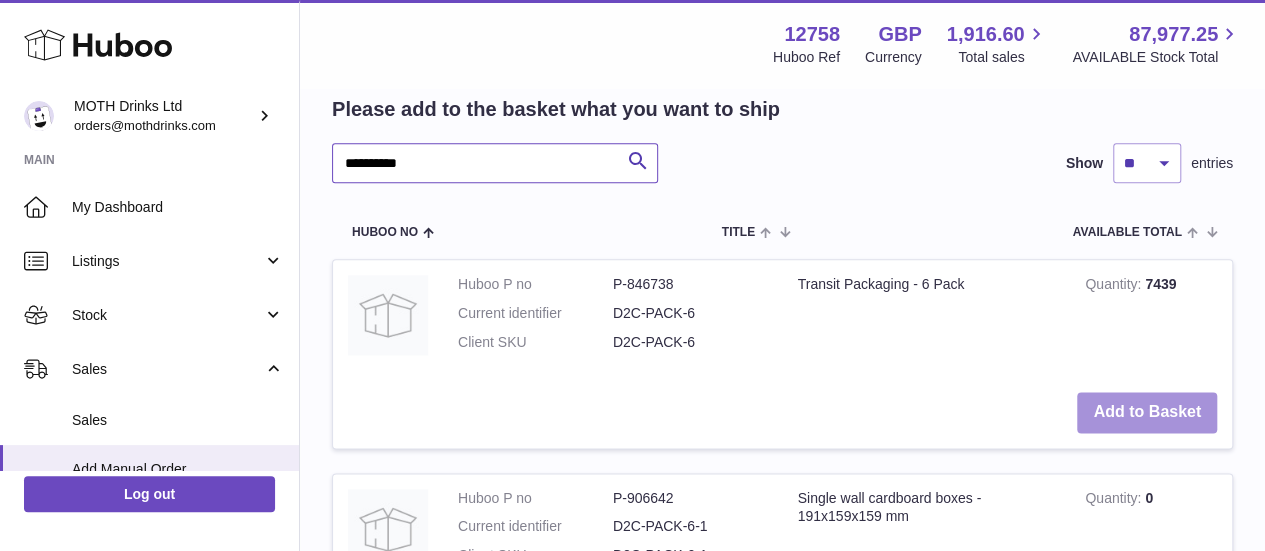 type on "**********" 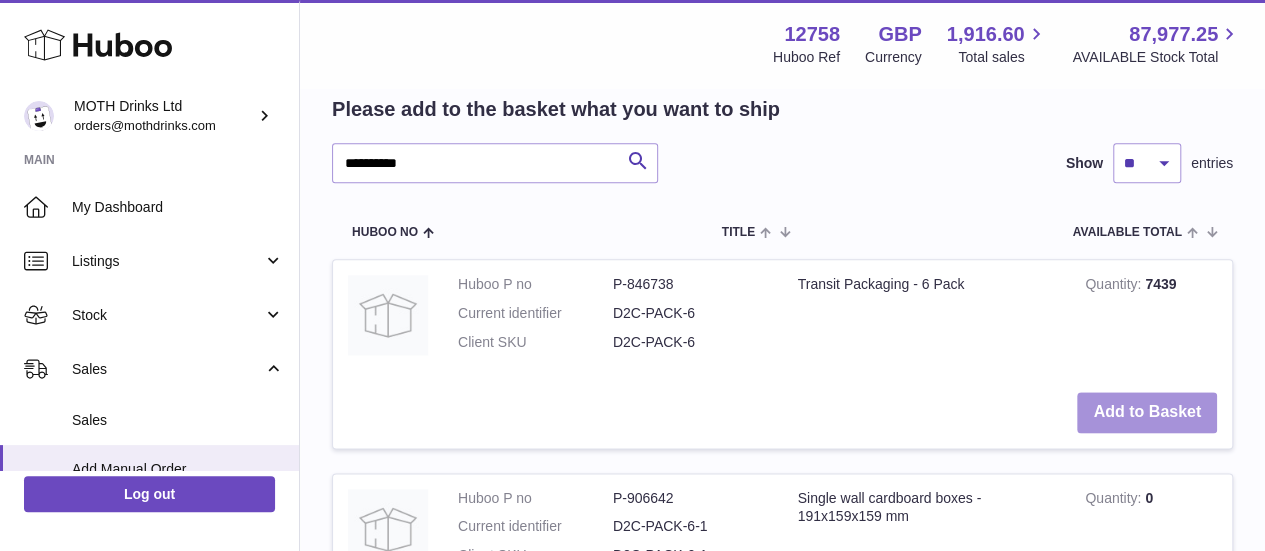 click on "Add to Basket" at bounding box center (1147, 412) 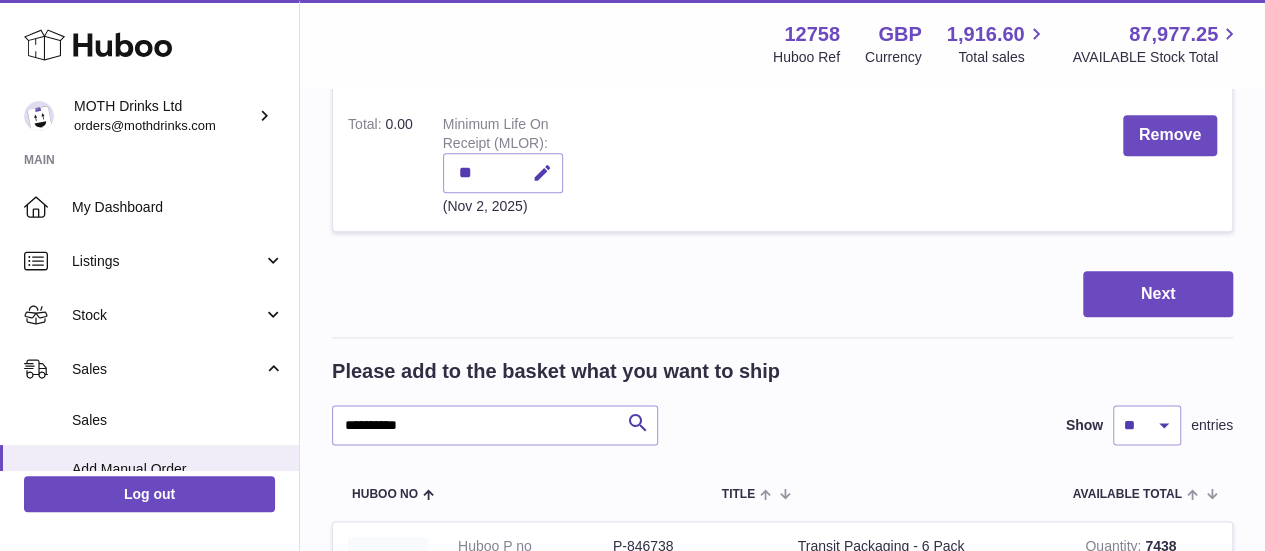 scroll, scrollTop: 1072, scrollLeft: 0, axis: vertical 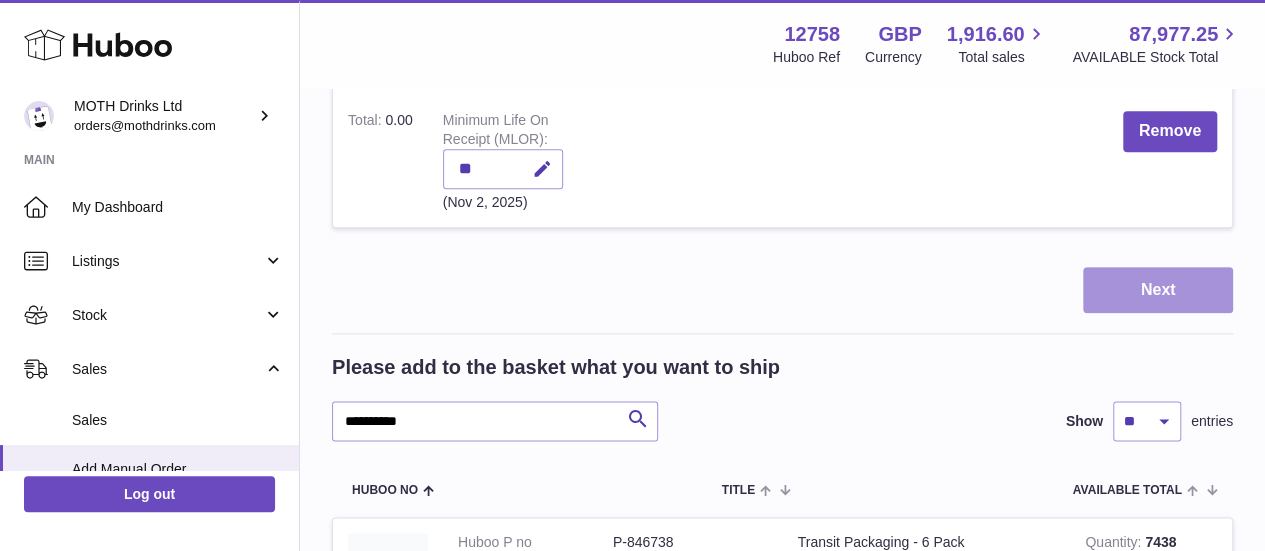 click on "Next" at bounding box center [1158, 290] 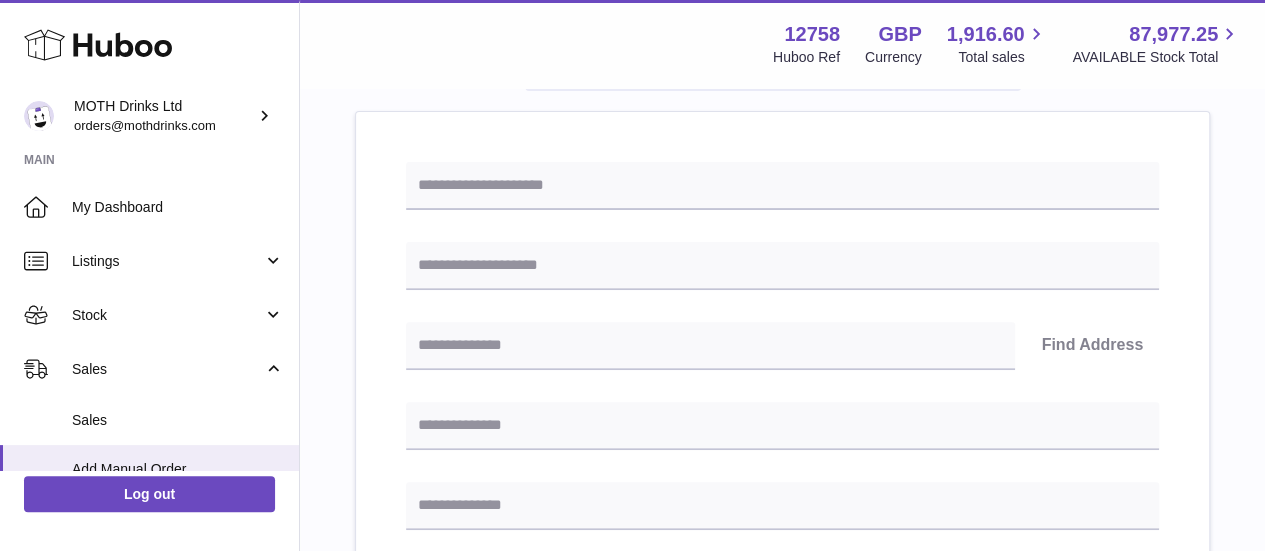 scroll, scrollTop: 230, scrollLeft: 0, axis: vertical 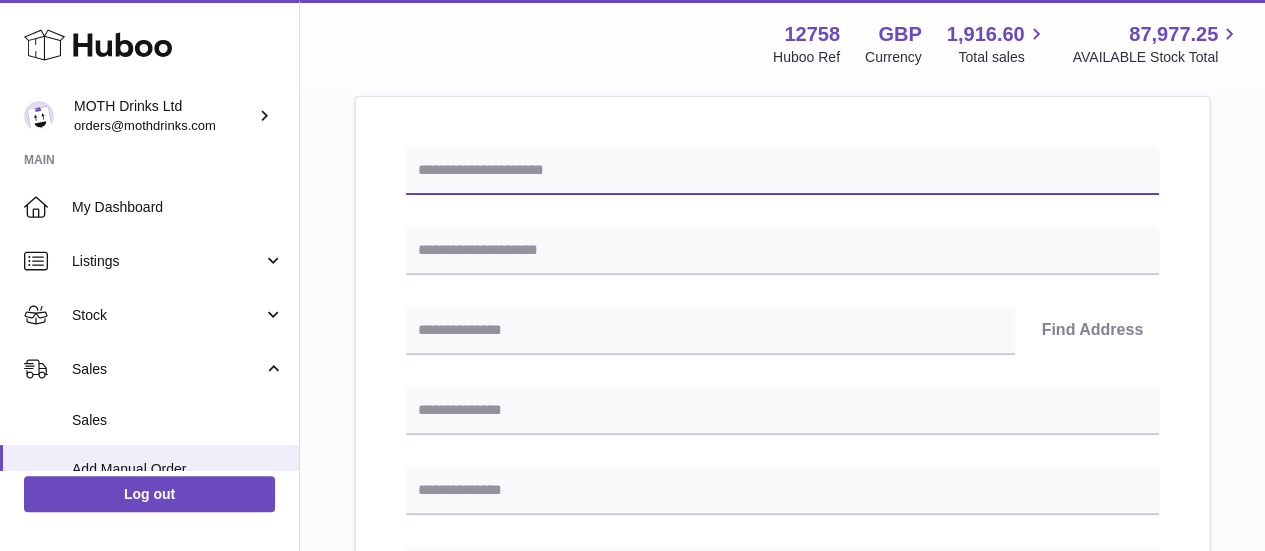 click at bounding box center [782, 171] 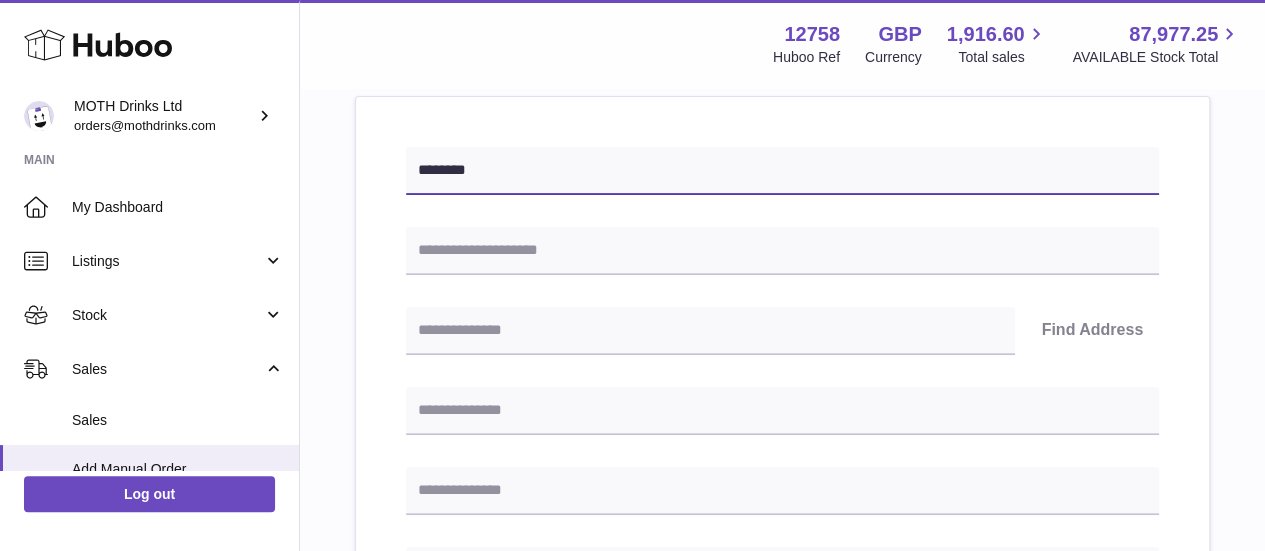 type on "********" 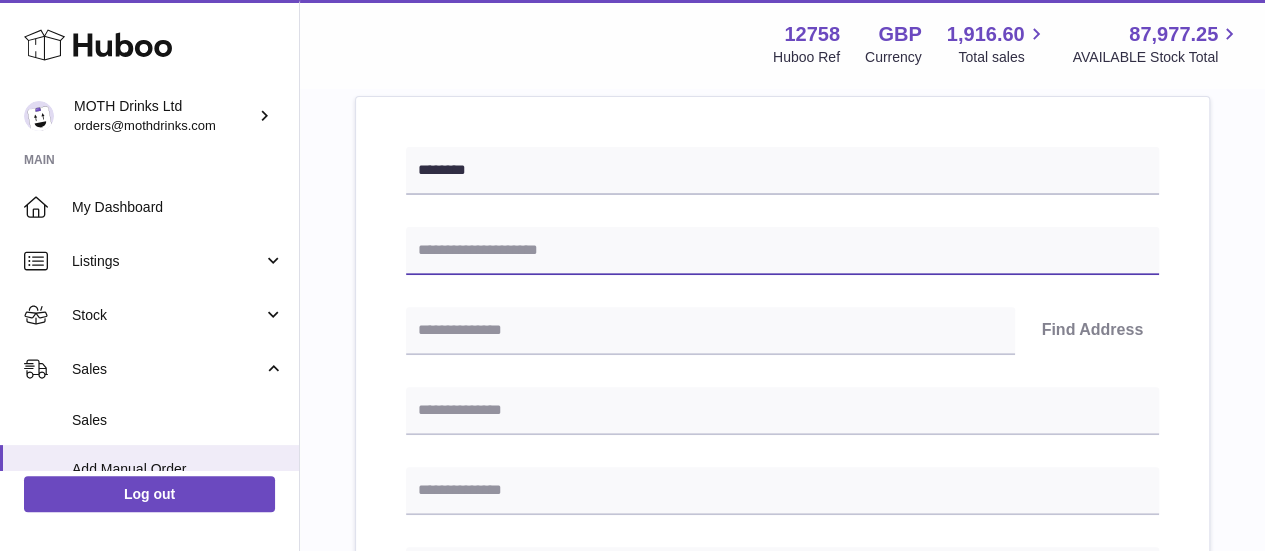 click at bounding box center [782, 251] 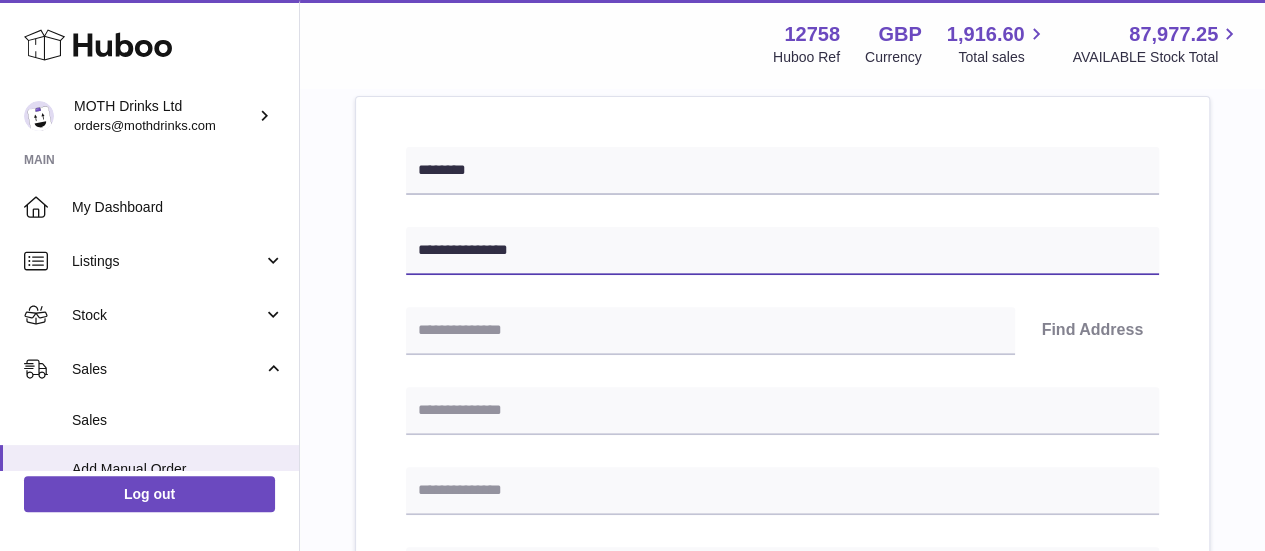 type on "**********" 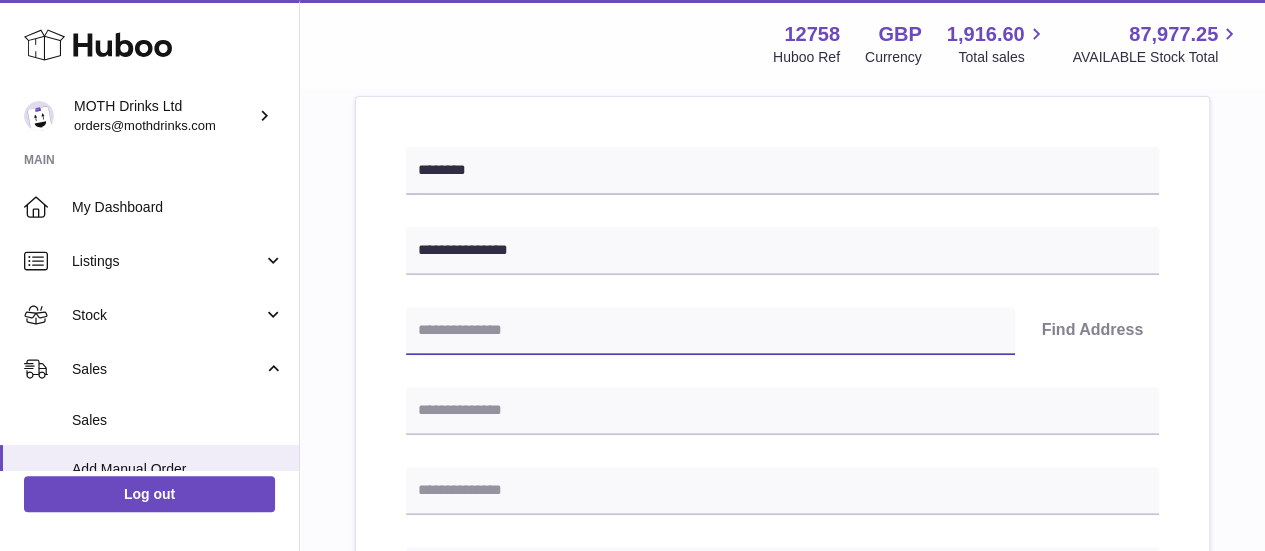 click at bounding box center (710, 331) 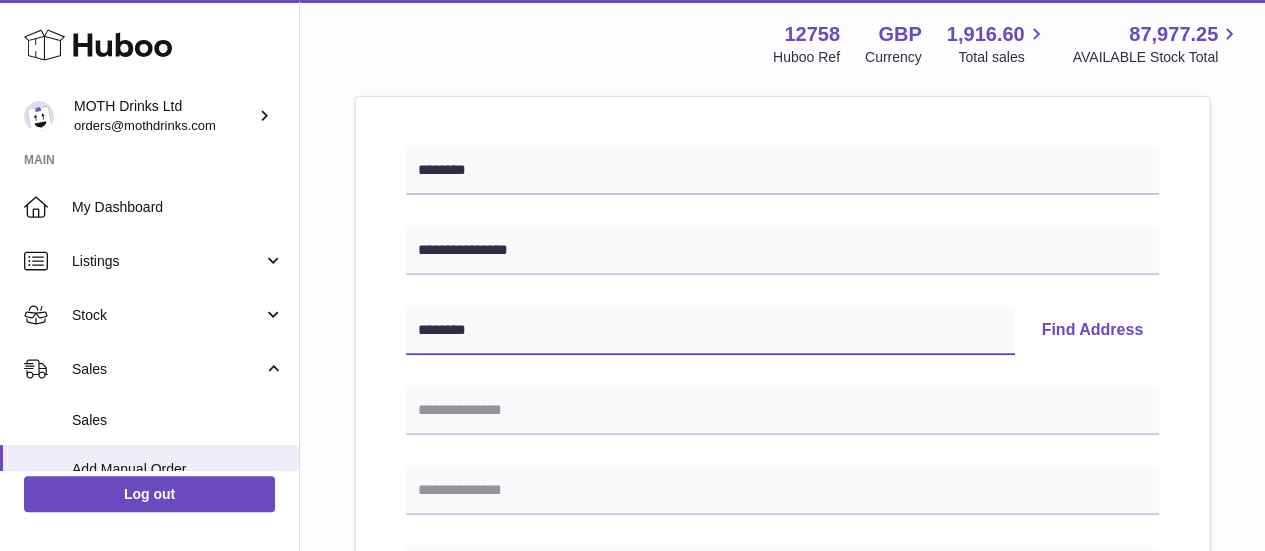 scroll, scrollTop: 272, scrollLeft: 0, axis: vertical 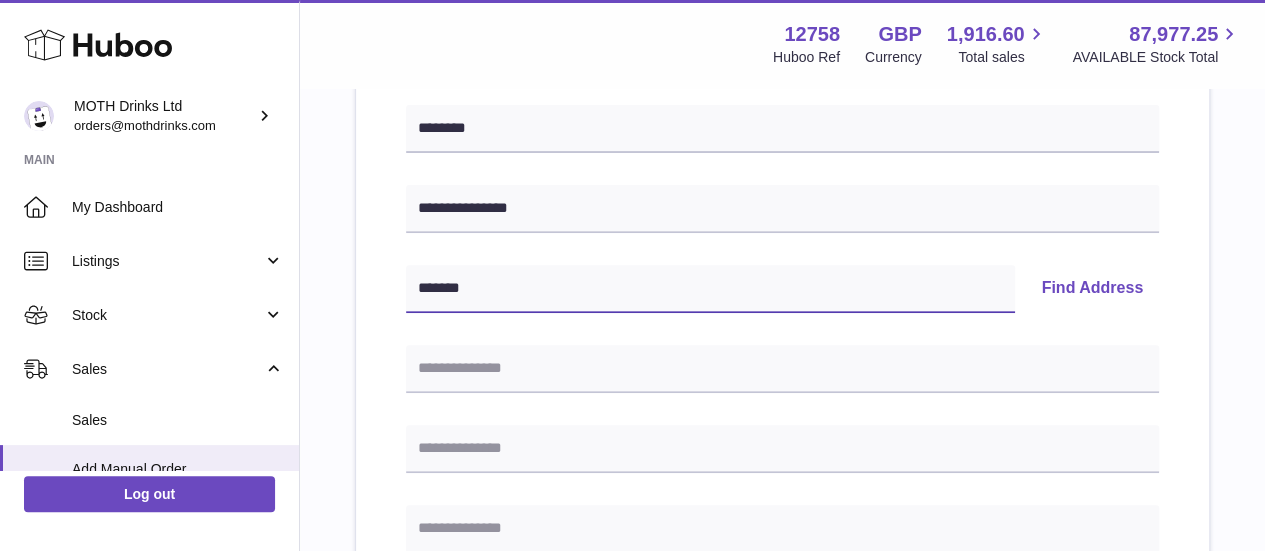 type on "*******" 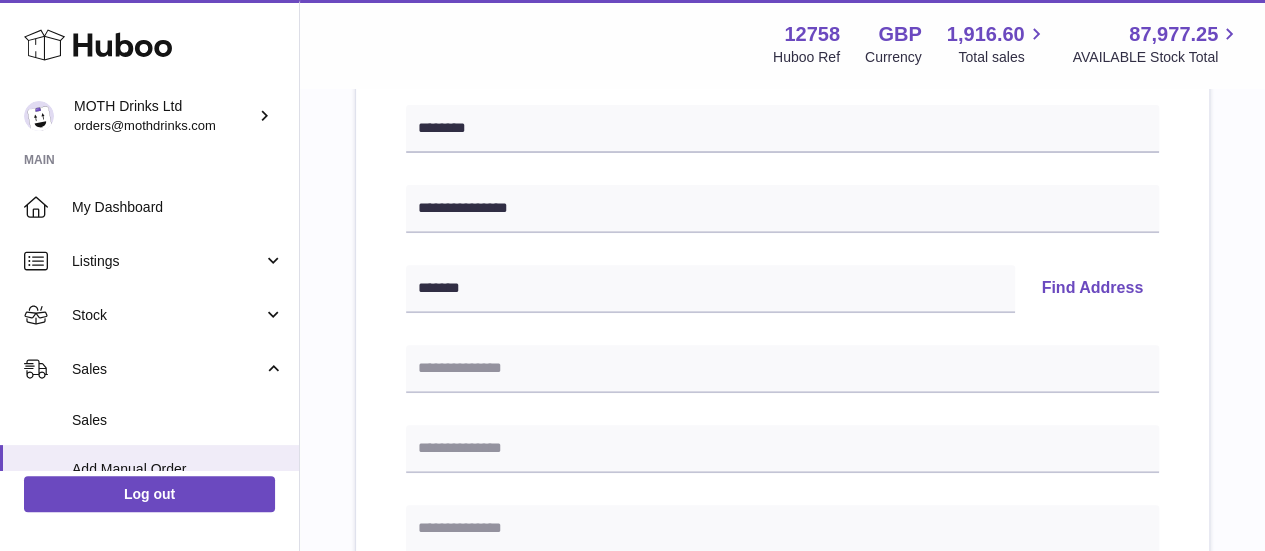 click on "Find Address" at bounding box center (1092, 289) 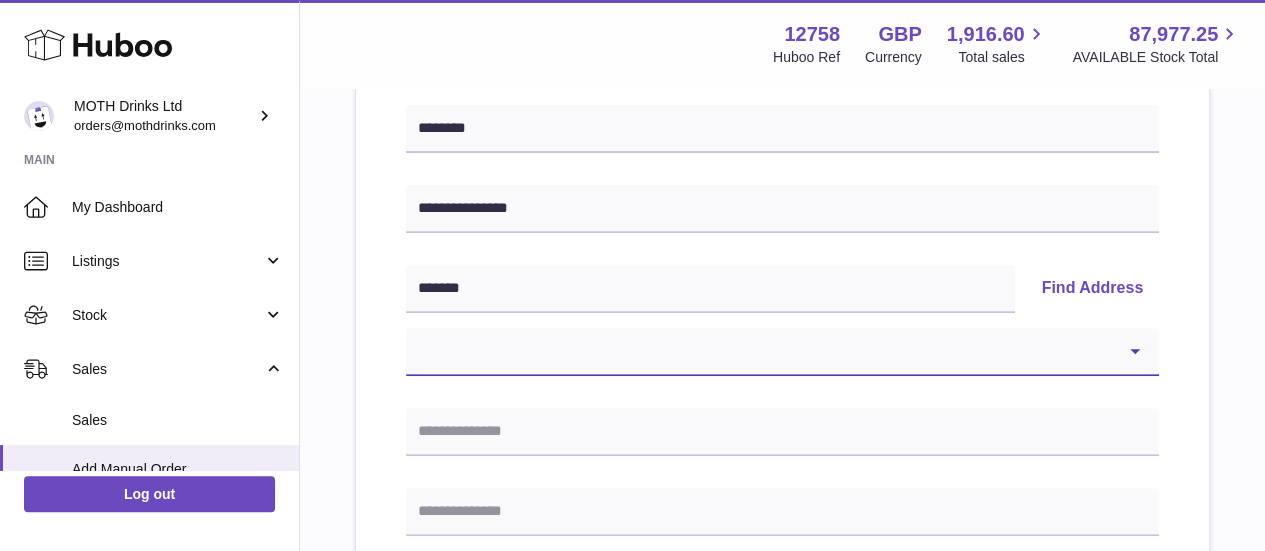 click on "**********" at bounding box center [782, 352] 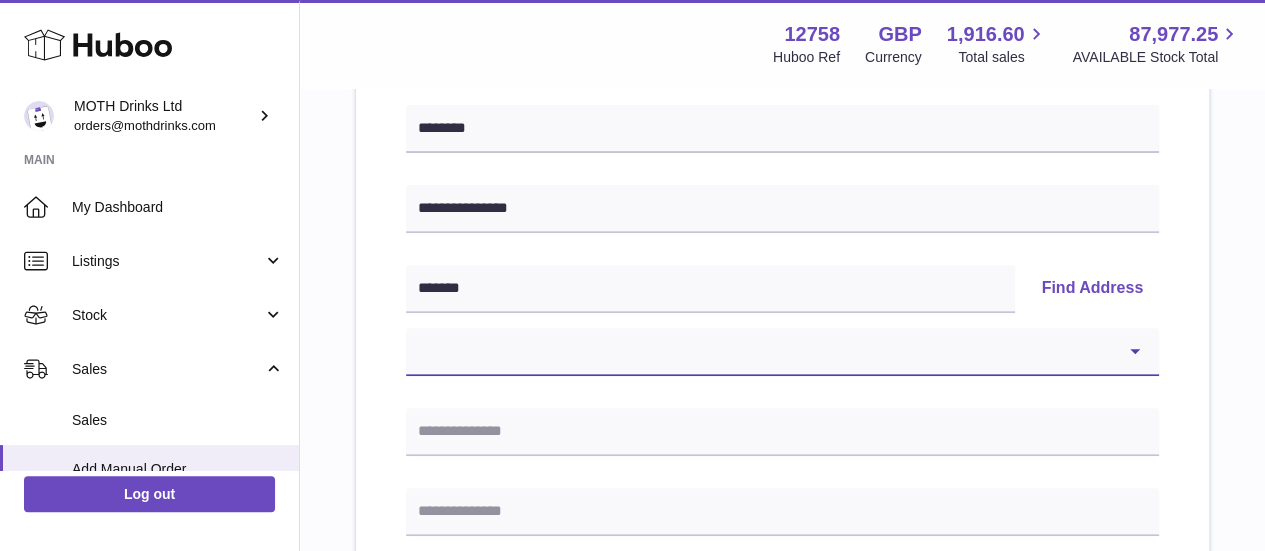 select on "**" 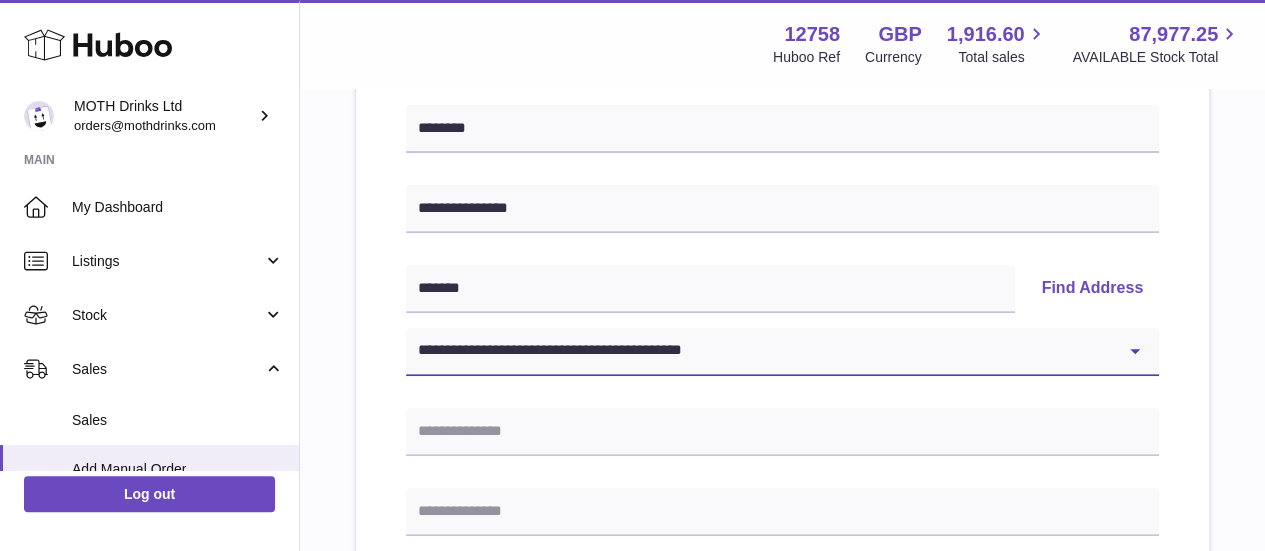 click on "**********" at bounding box center (782, 352) 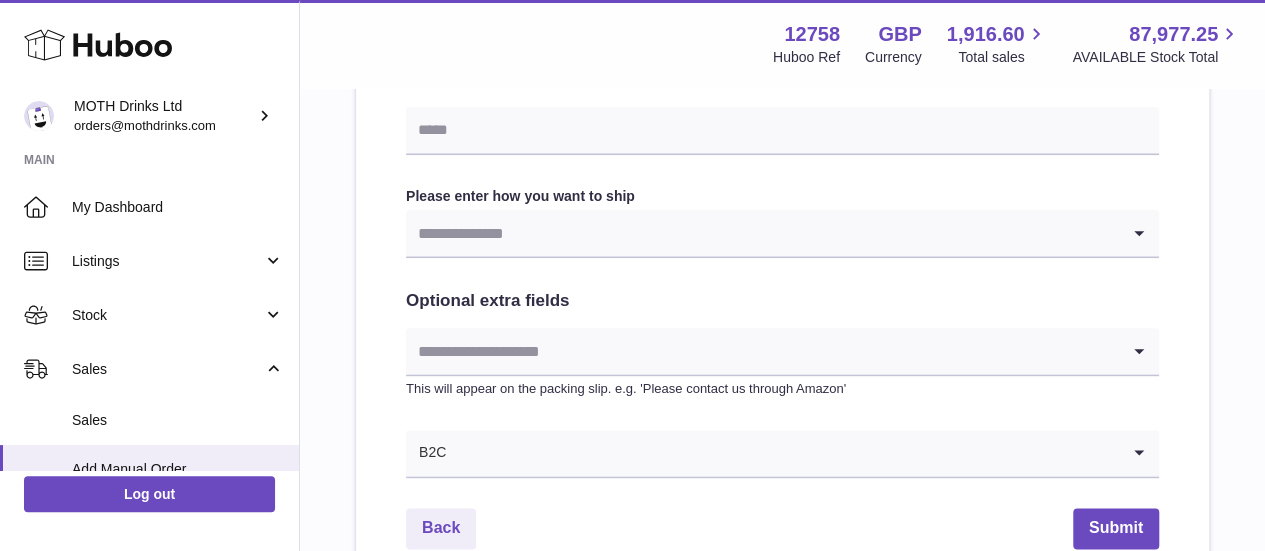 scroll, scrollTop: 1064, scrollLeft: 0, axis: vertical 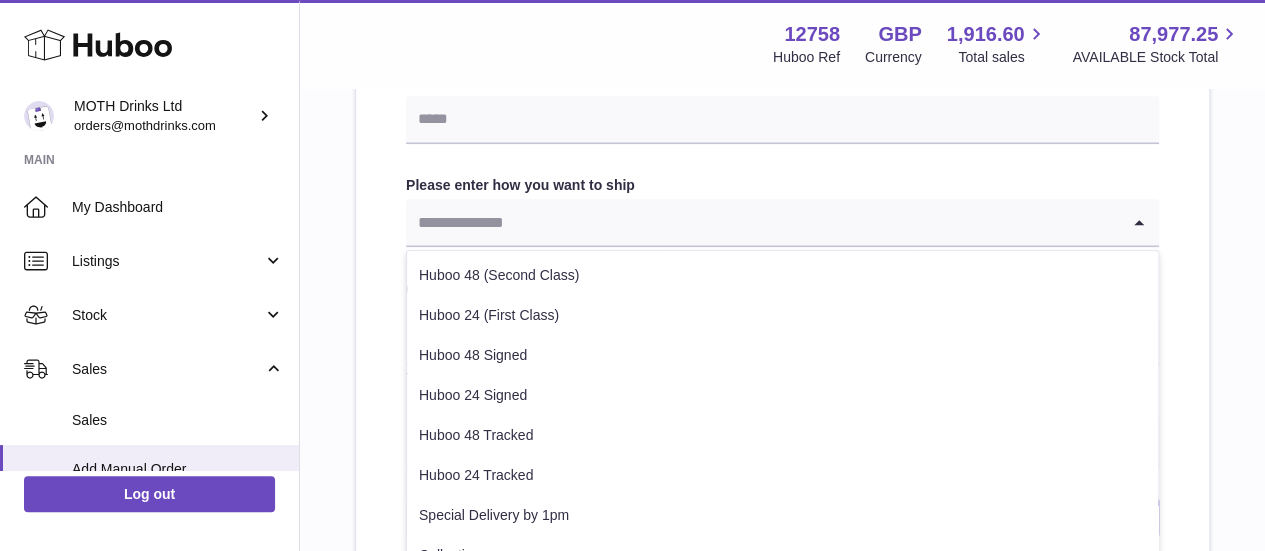 click at bounding box center (762, 222) 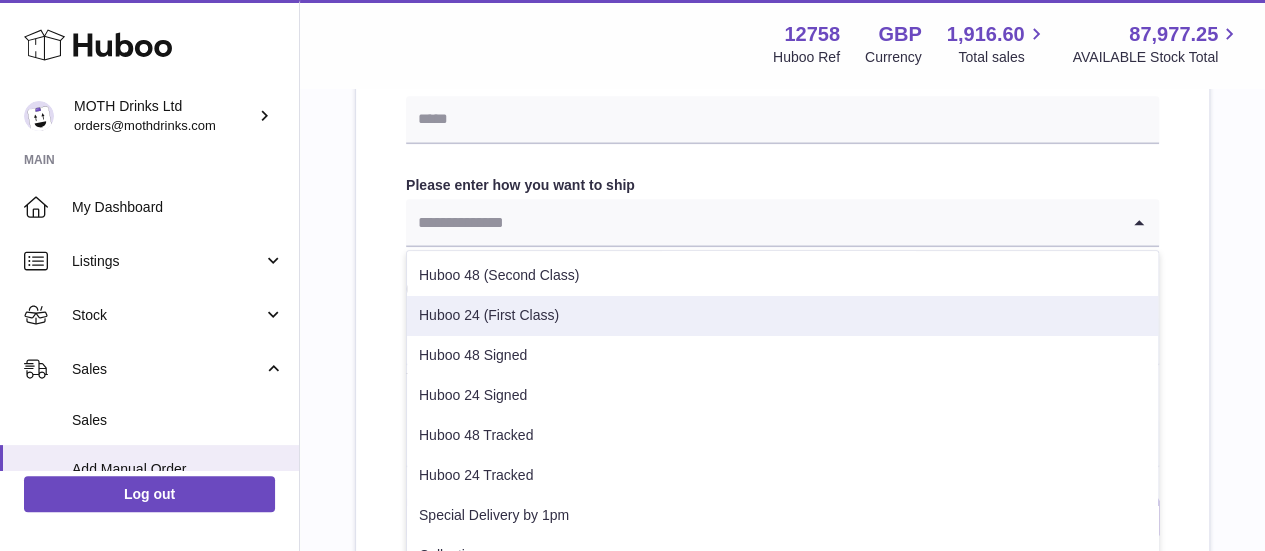click on "Huboo 24 (First Class)" at bounding box center (782, 316) 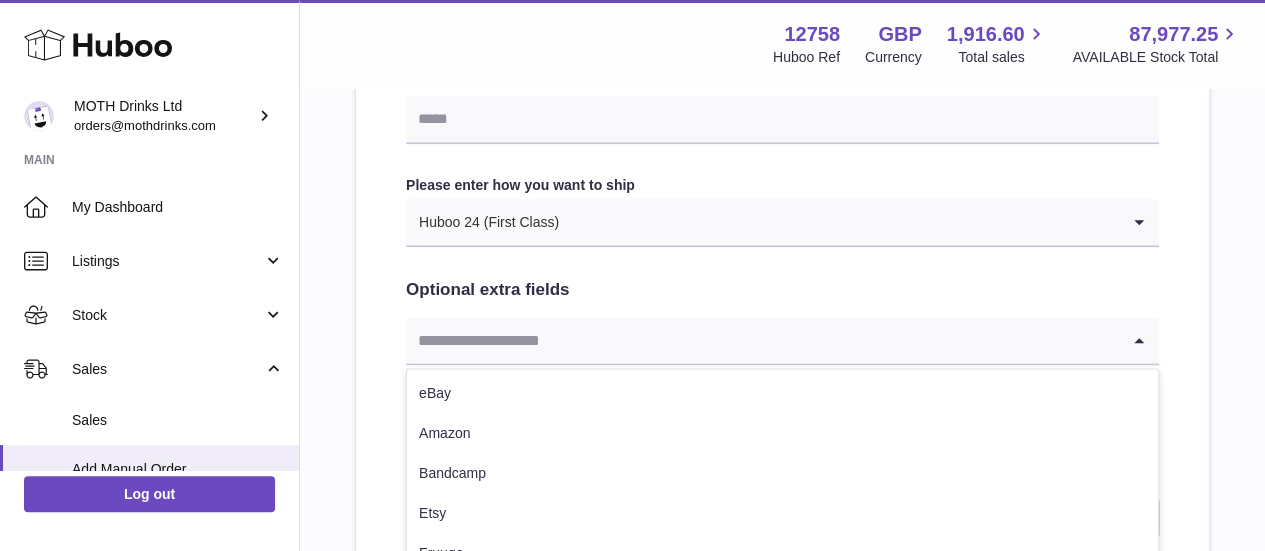 click at bounding box center [762, 340] 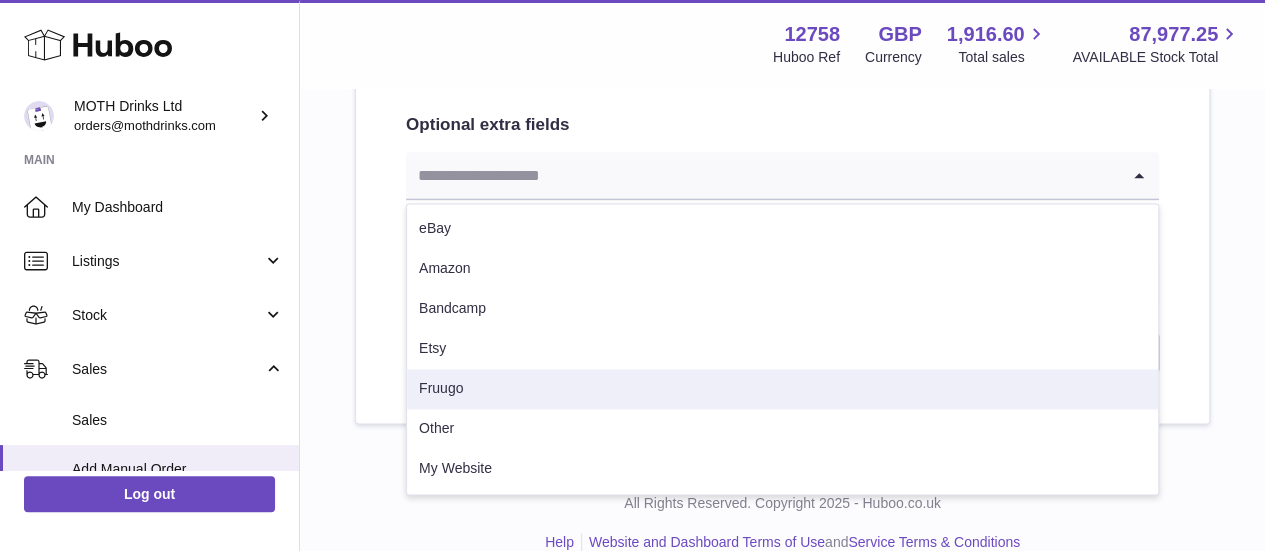 scroll, scrollTop: 1230, scrollLeft: 0, axis: vertical 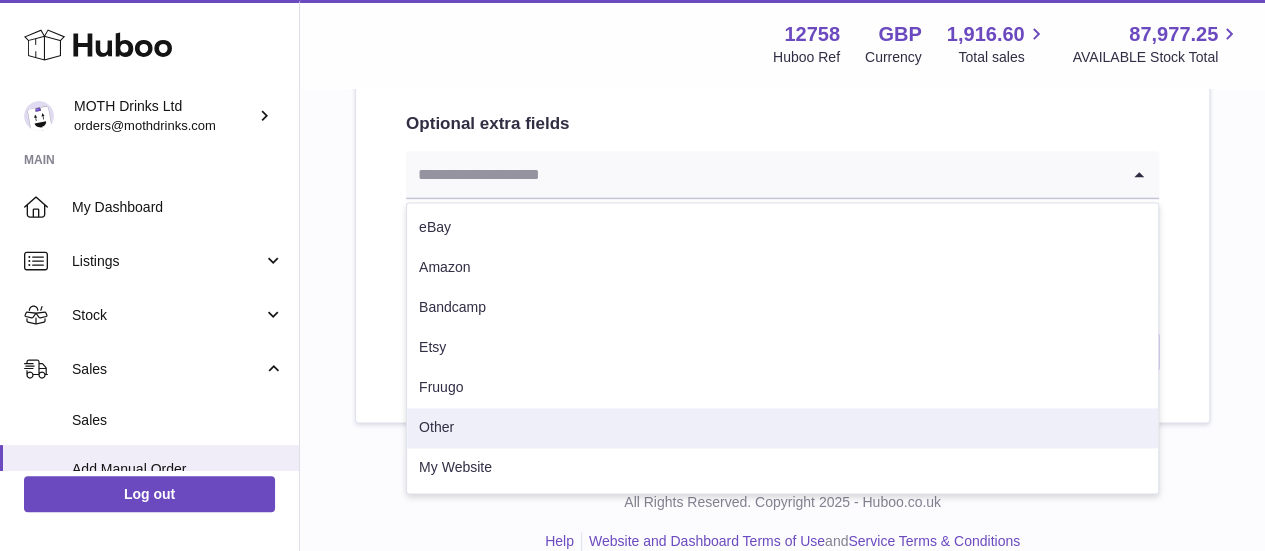 click on "Other" at bounding box center [782, 428] 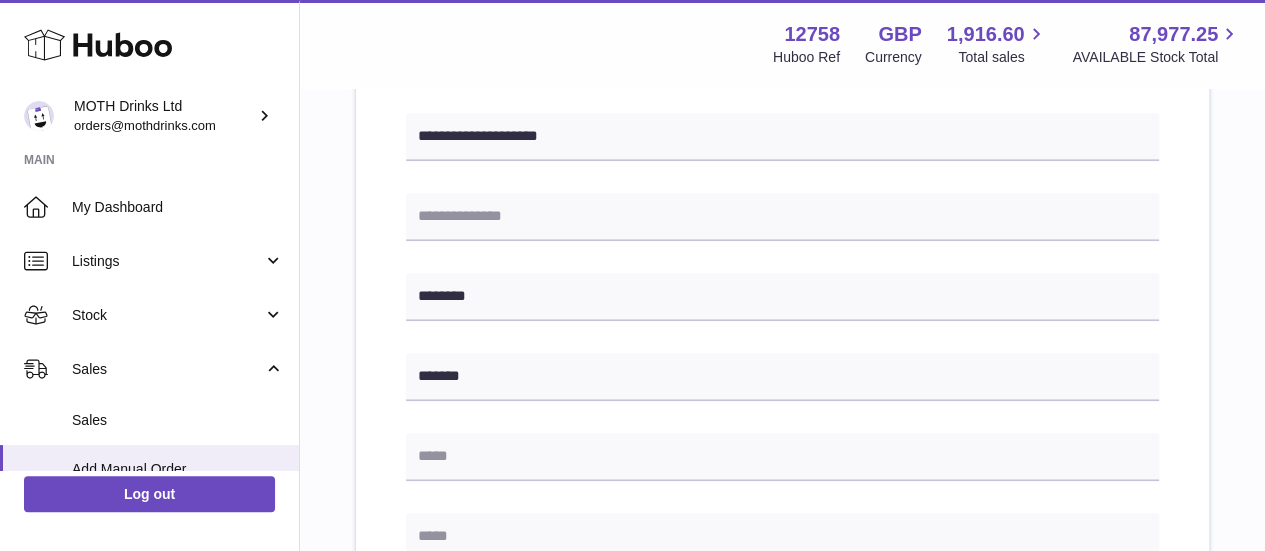 scroll, scrollTop: 632, scrollLeft: 0, axis: vertical 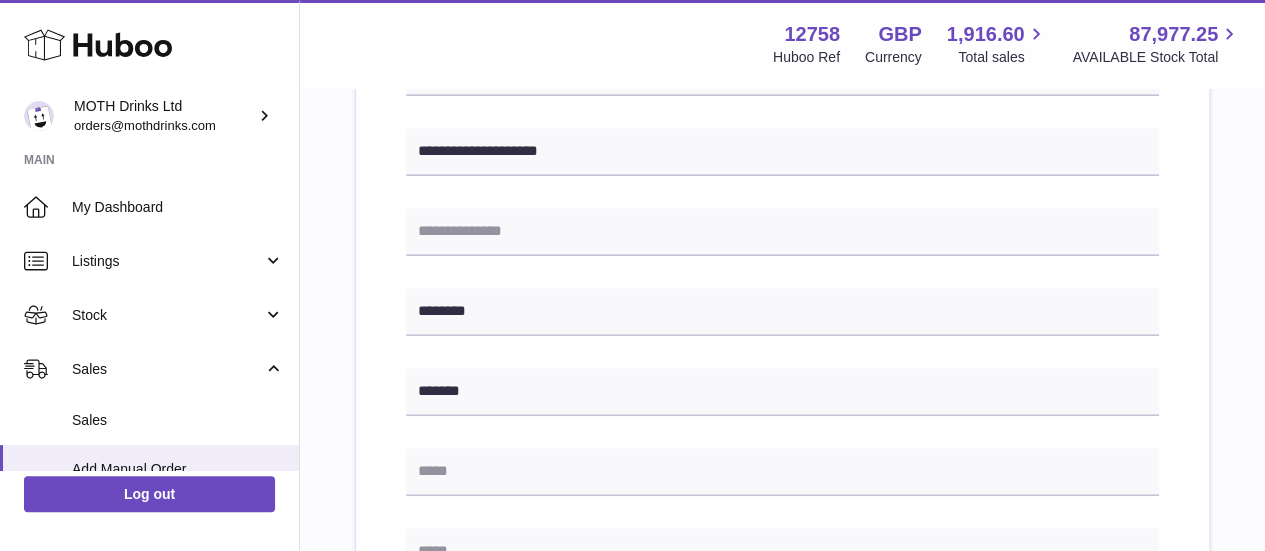 click at bounding box center [782, 552] 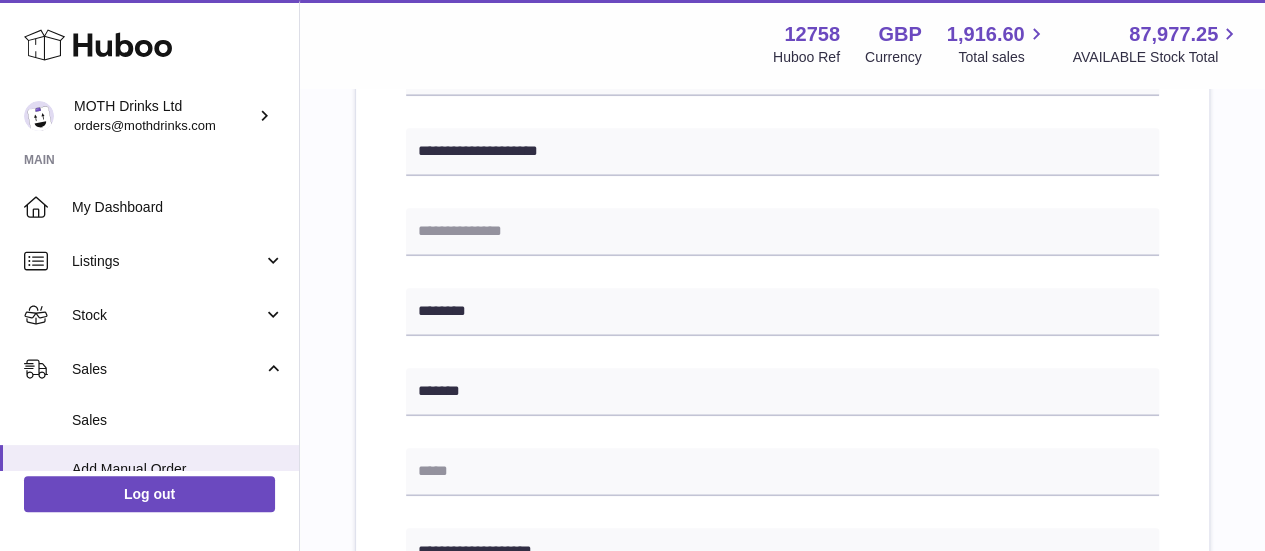 scroll, scrollTop: 638, scrollLeft: 0, axis: vertical 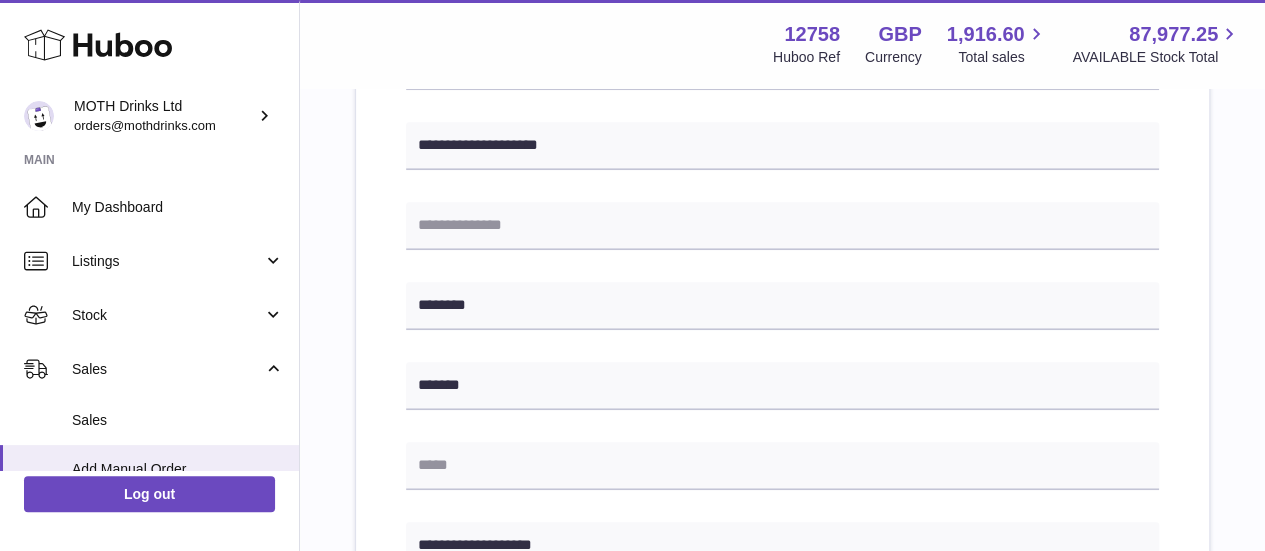 type on "**********" 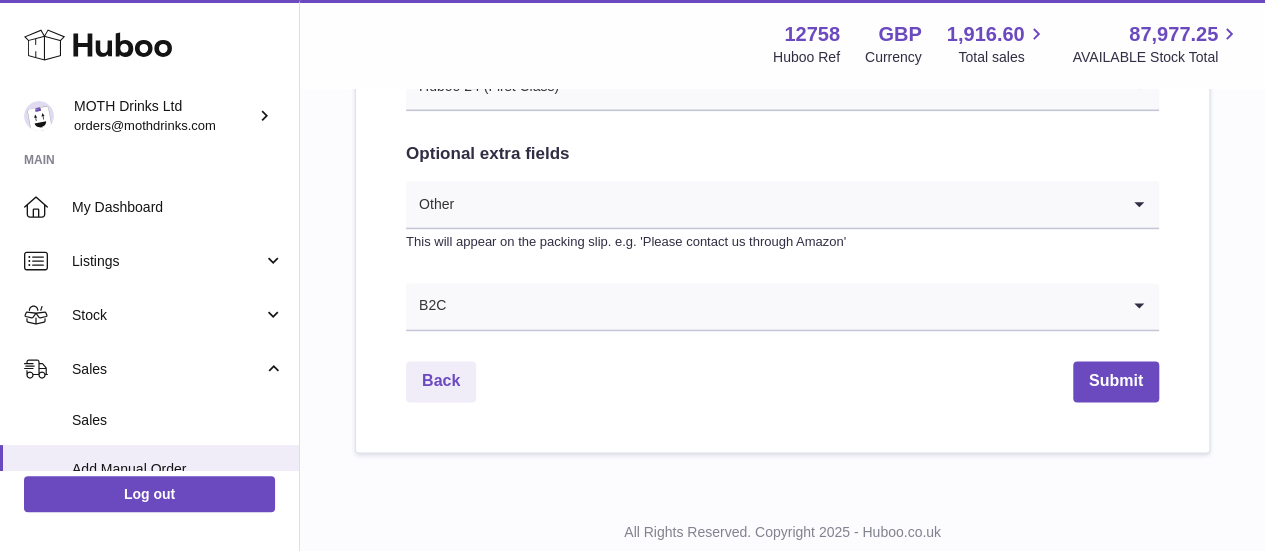 scroll, scrollTop: 1258, scrollLeft: 0, axis: vertical 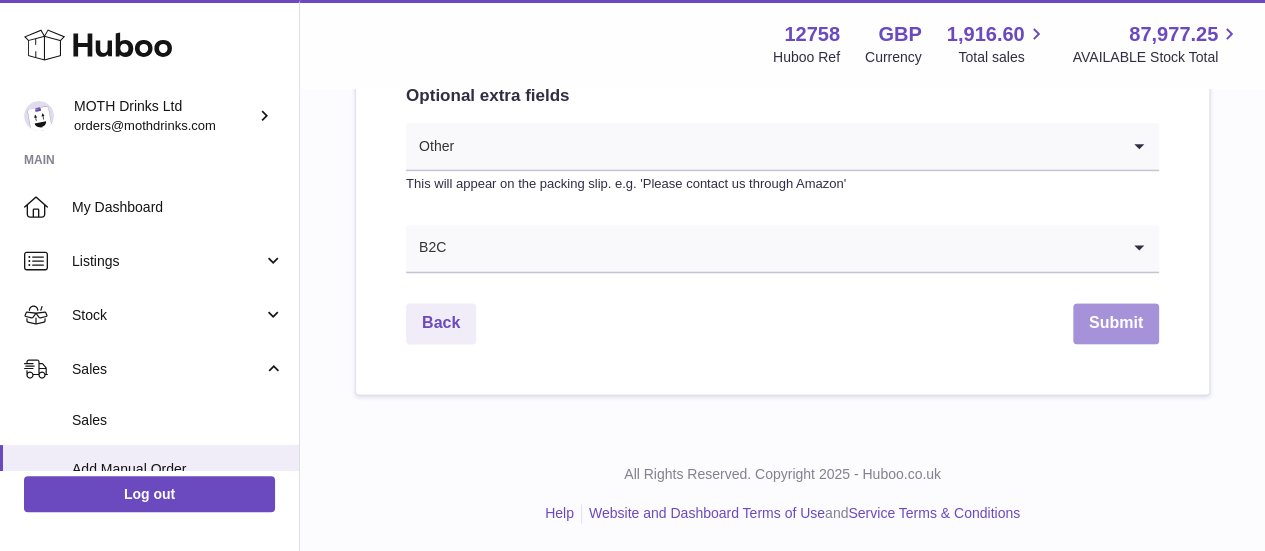 click on "Submit" at bounding box center [1116, 323] 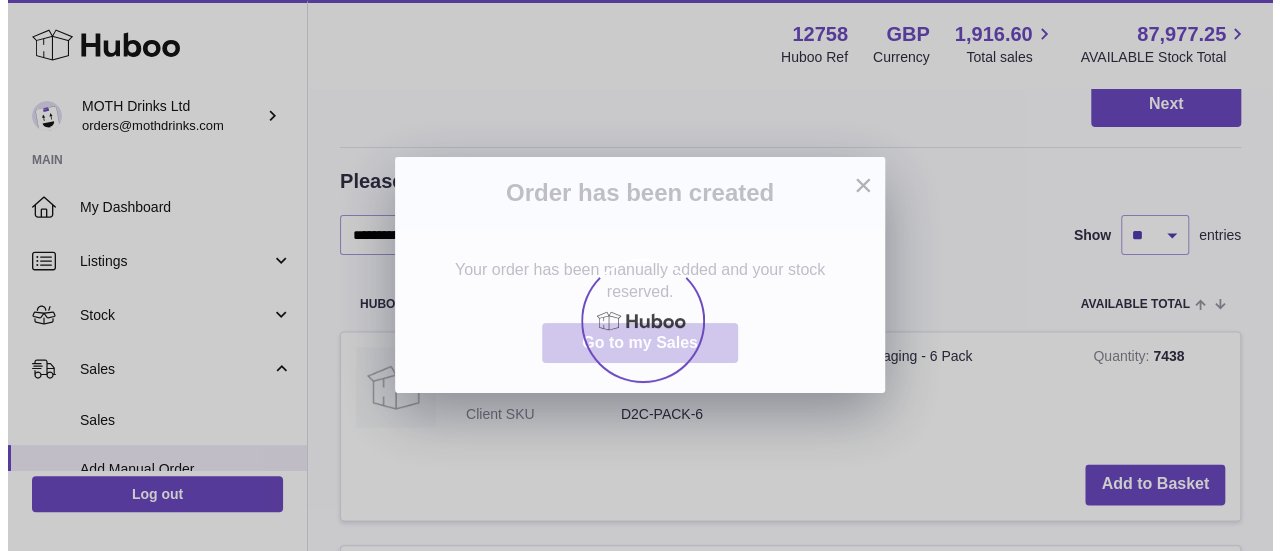 scroll, scrollTop: 0, scrollLeft: 0, axis: both 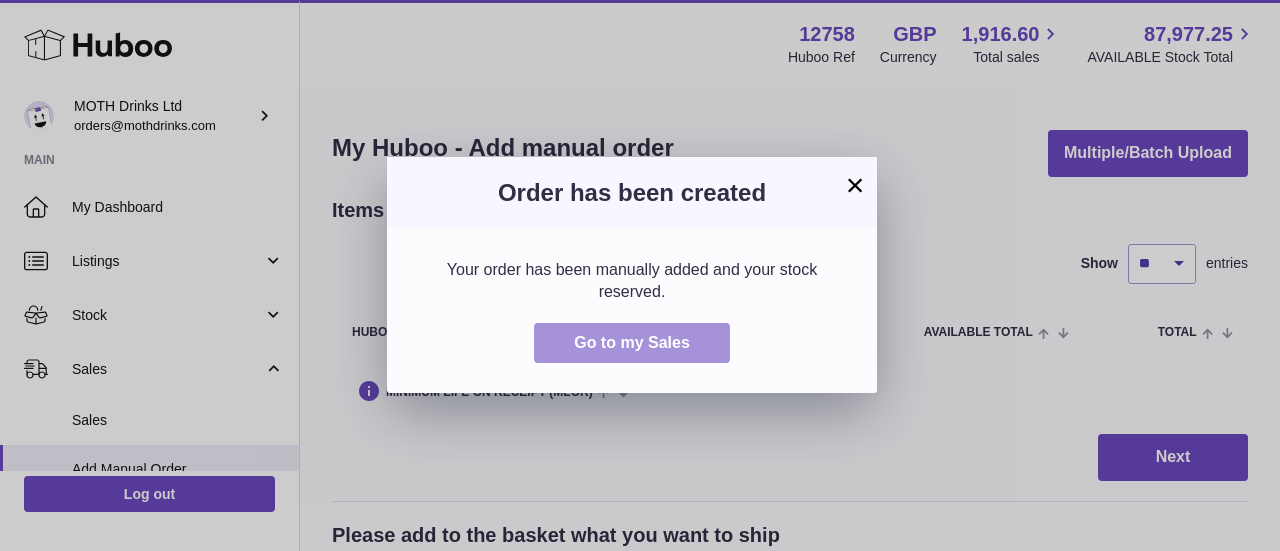 click on "Go to my Sales" at bounding box center (632, 342) 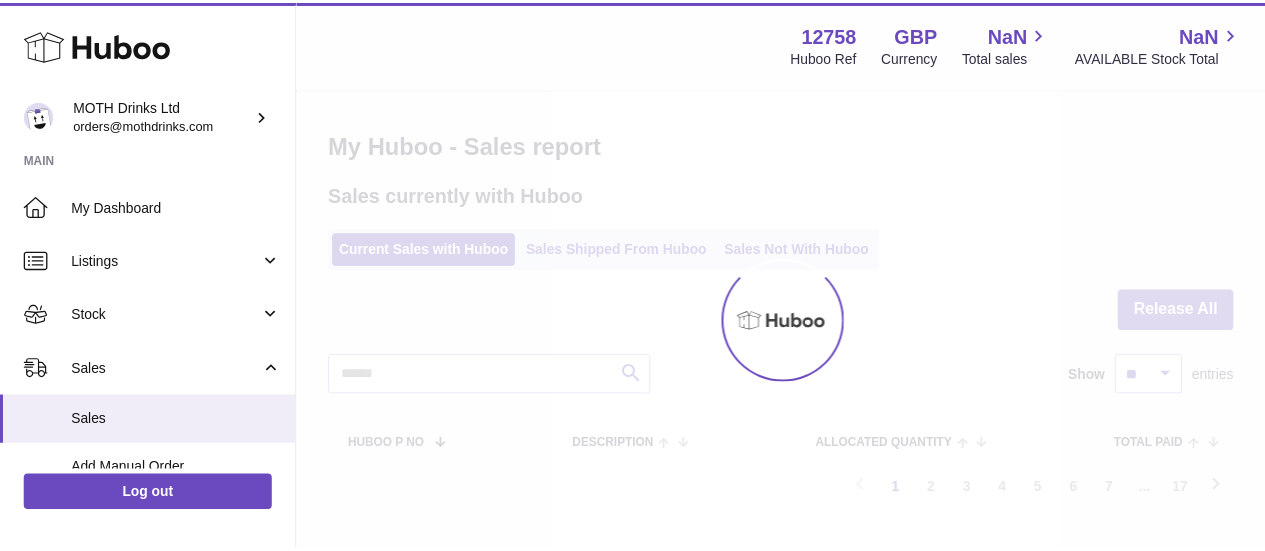 scroll, scrollTop: 0, scrollLeft: 0, axis: both 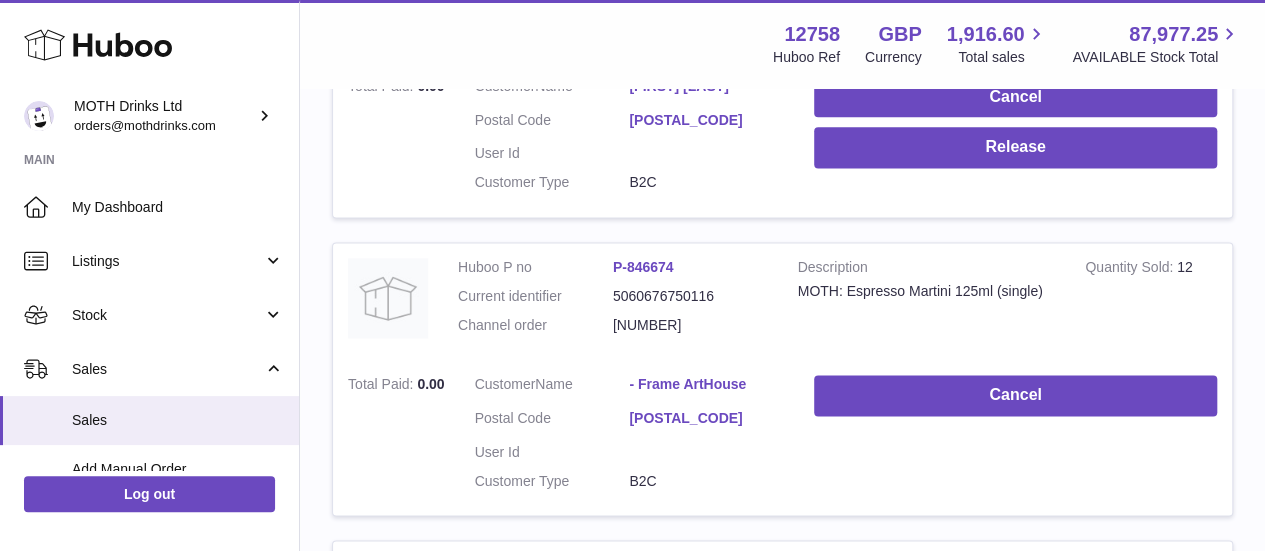 click on "SO-00004461/1" at bounding box center (690, 325) 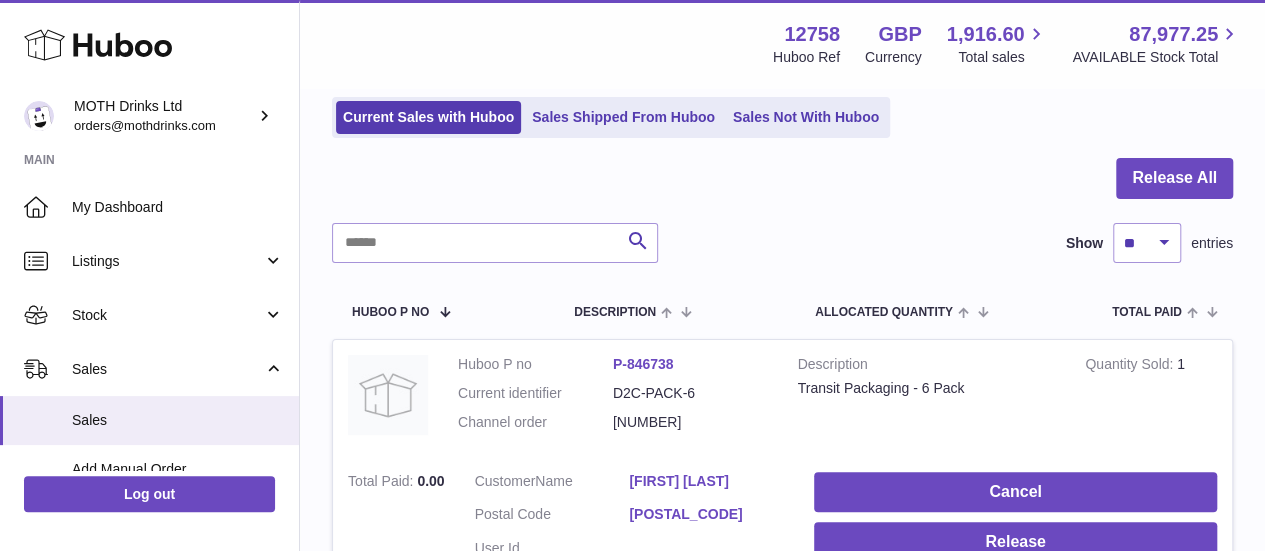 scroll, scrollTop: 32, scrollLeft: 0, axis: vertical 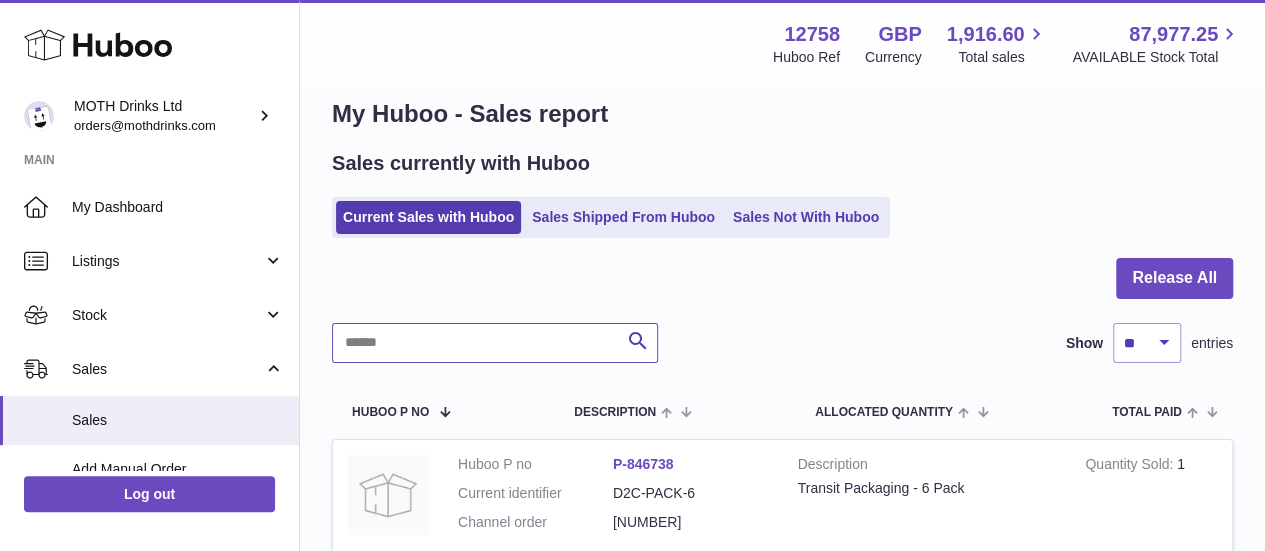 click at bounding box center (495, 343) 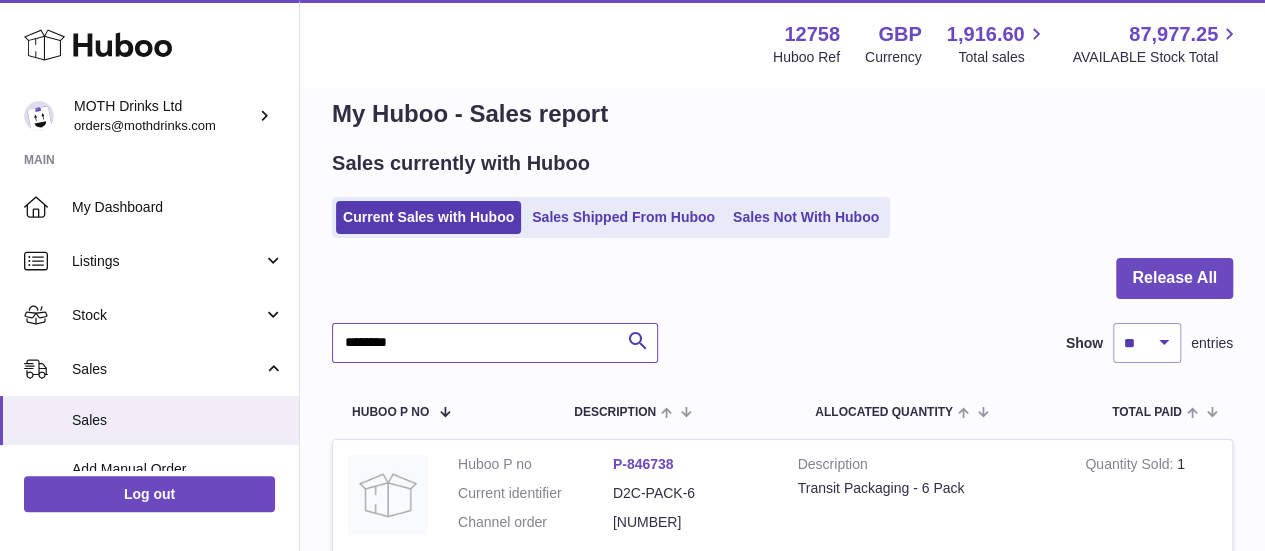type on "********" 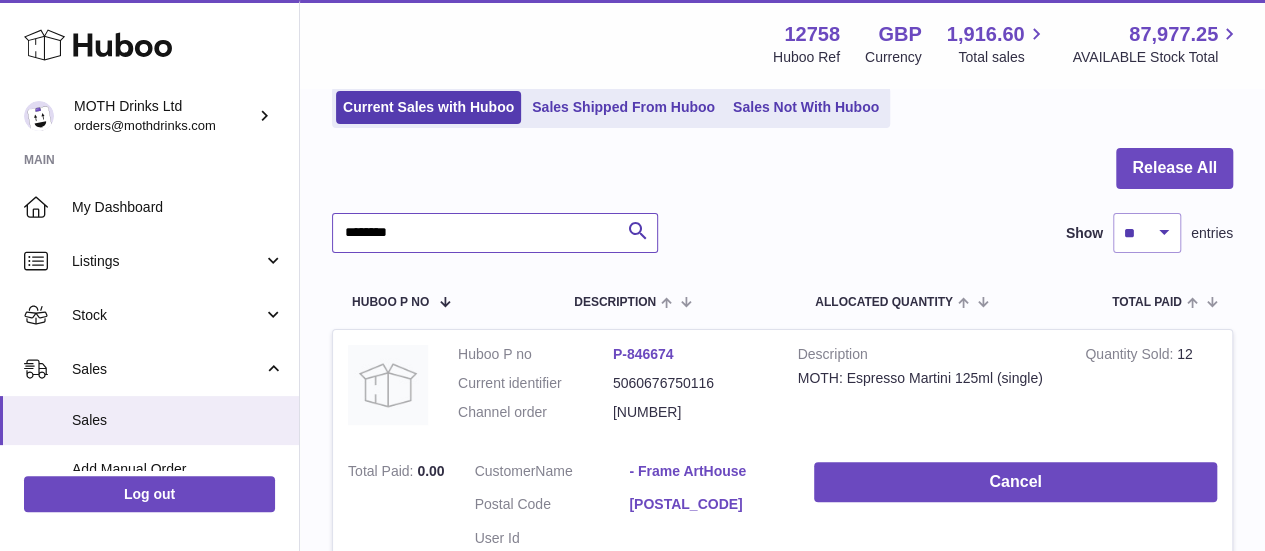 scroll, scrollTop: 142, scrollLeft: 0, axis: vertical 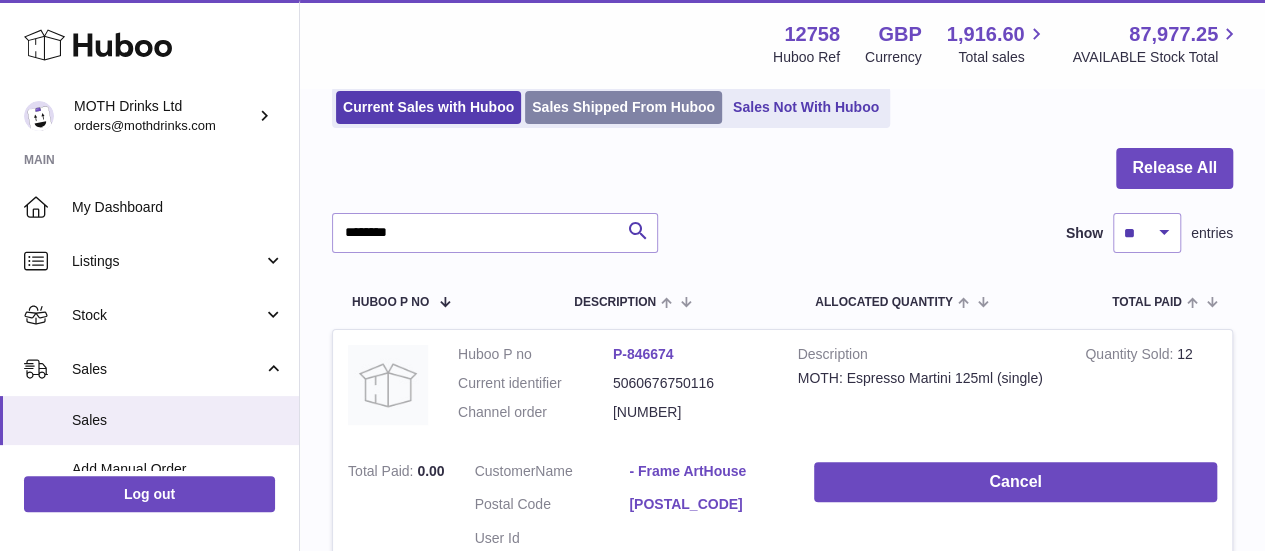 click on "Sales Shipped From Huboo" at bounding box center [623, 107] 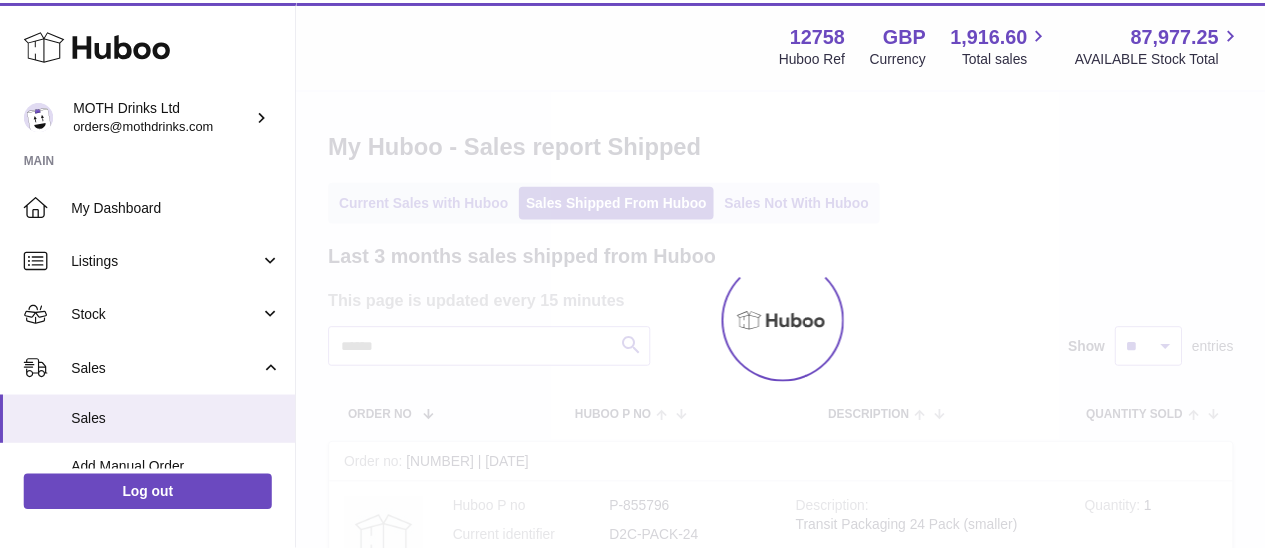 scroll, scrollTop: 0, scrollLeft: 0, axis: both 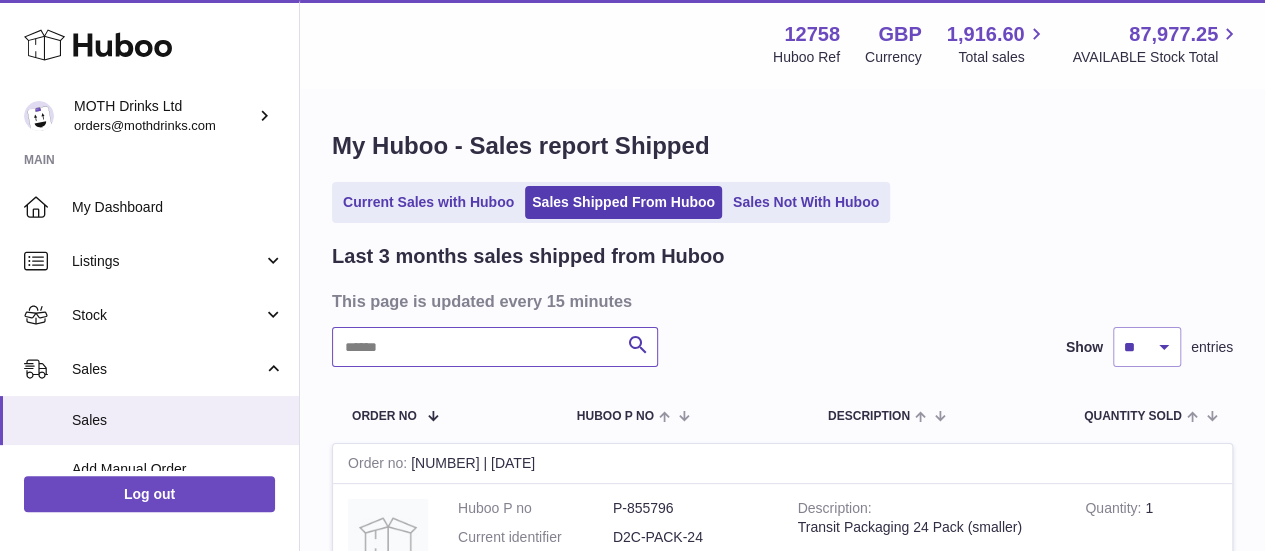 click at bounding box center [495, 347] 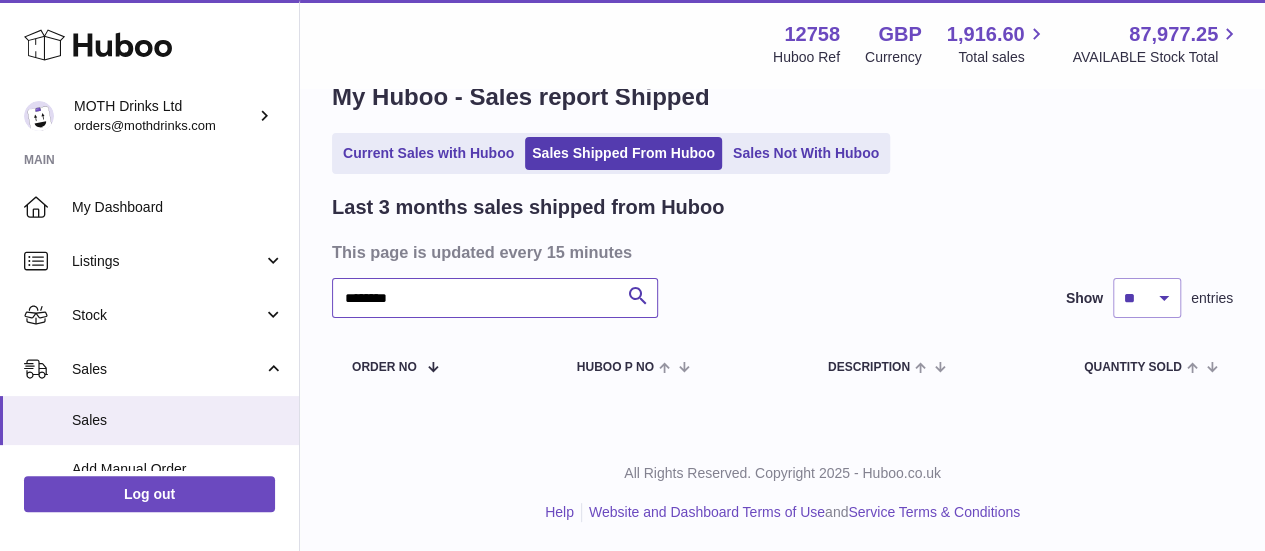 scroll, scrollTop: 34, scrollLeft: 0, axis: vertical 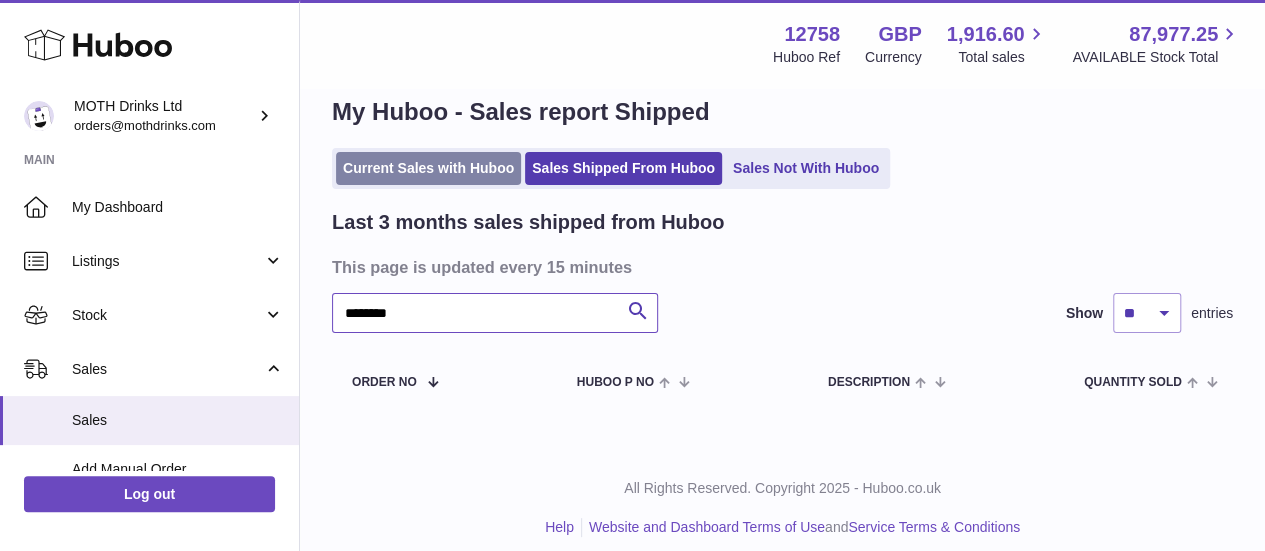 type on "********" 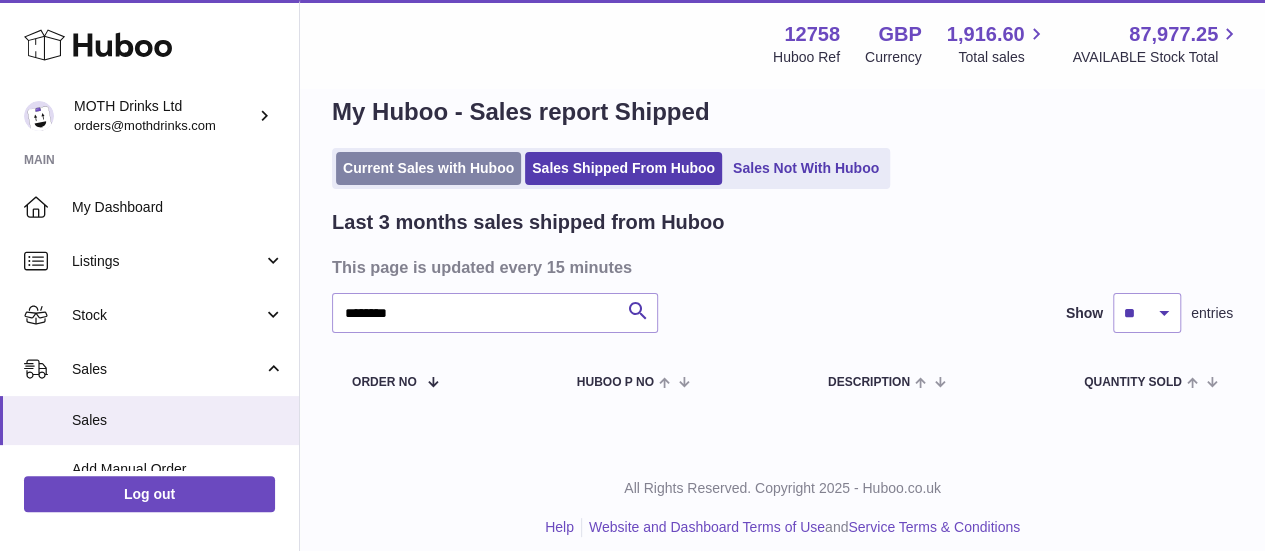 click on "Current Sales with Huboo" at bounding box center (428, 168) 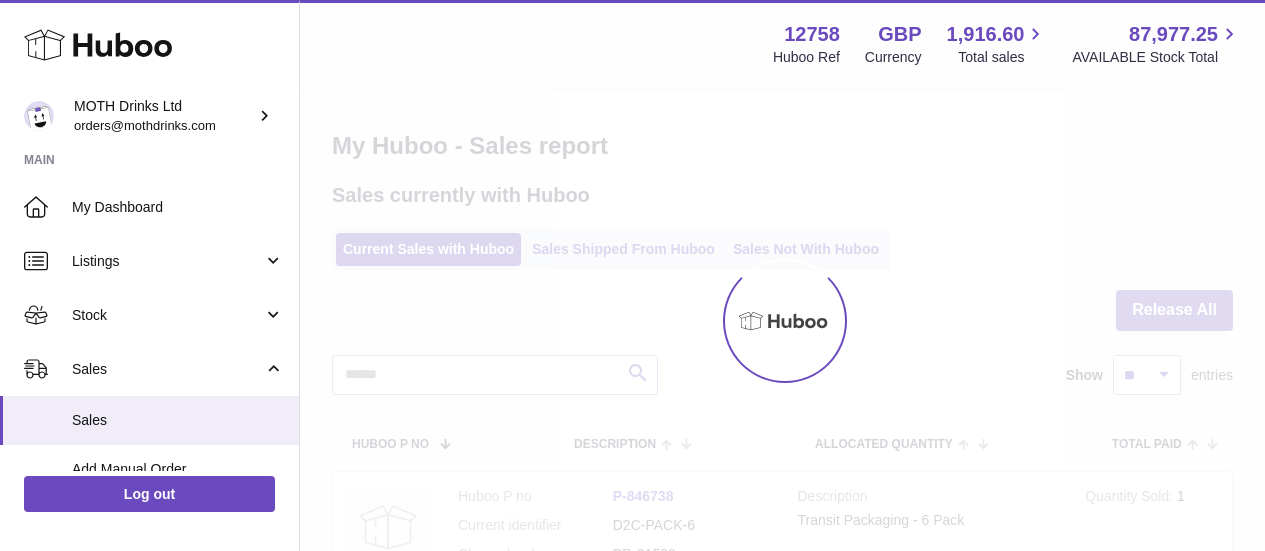 scroll, scrollTop: 0, scrollLeft: 0, axis: both 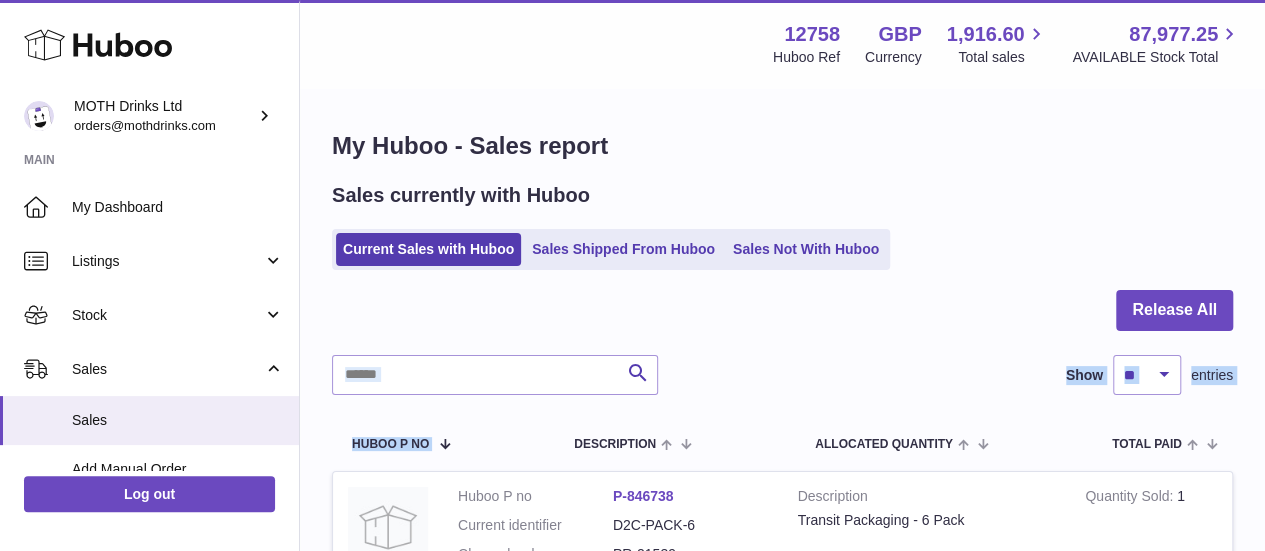 drag, startPoint x: 429, startPoint y: 398, endPoint x: 429, endPoint y: 381, distance: 17 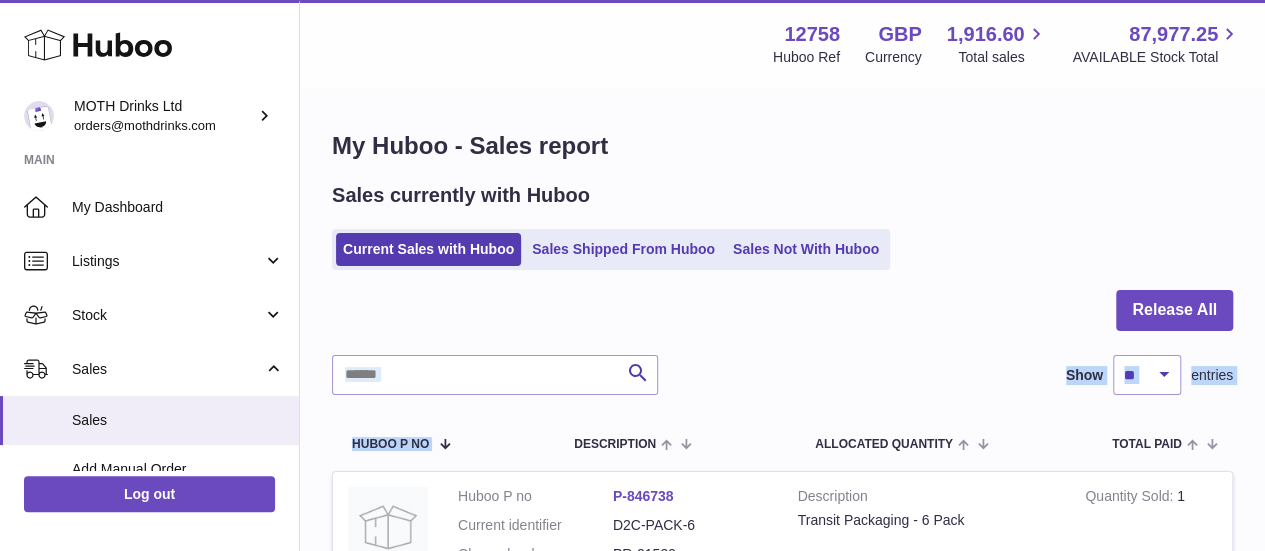 click on "Release All
Search
Show
** ** ** ***
entries
Huboo P no       Description       ALLOCATED Quantity       Total paid
Customer
Action / Status
Huboo P no
P-846738
Current identifier   D2C-PACK-6
Channel order
PR-21539     Description   Transit Packaging - 6 Pack     Quantity Sold
1
Total Paid   0.00   Customer  Name   [FIRST] [LAST]   Postal Code   [POSTAL CODE]   User Id     Customer Type   B2C
Cancel
Release
Huboo P no
P-952468
Current identifier   5060676751014
Channel order
PR-21539     Description       Quantity Sold" at bounding box center (782, 1990) 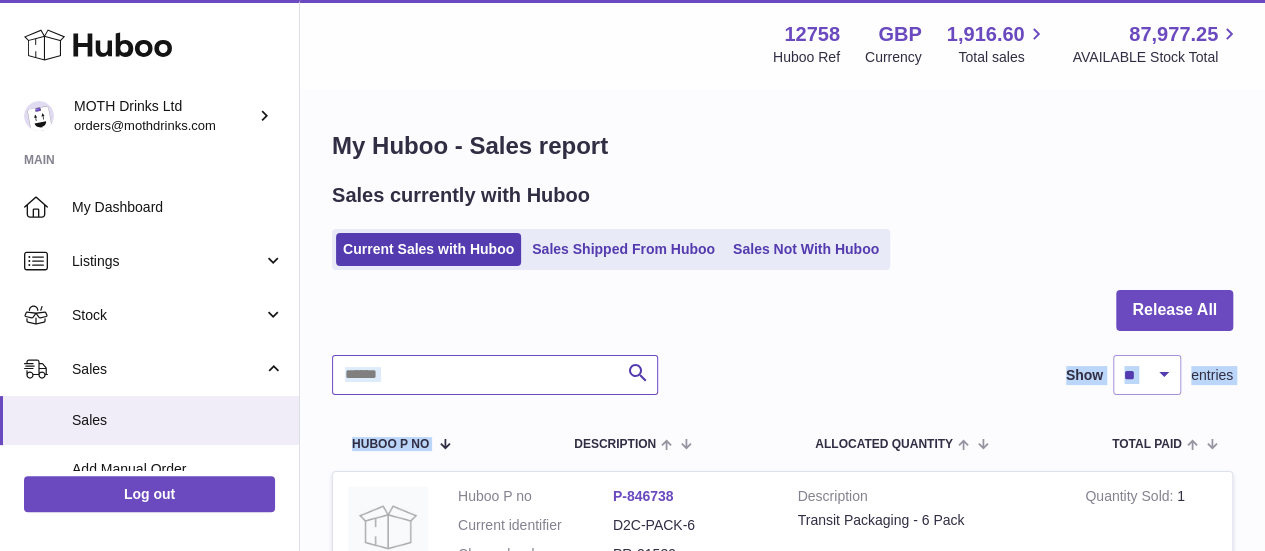 click at bounding box center [495, 375] 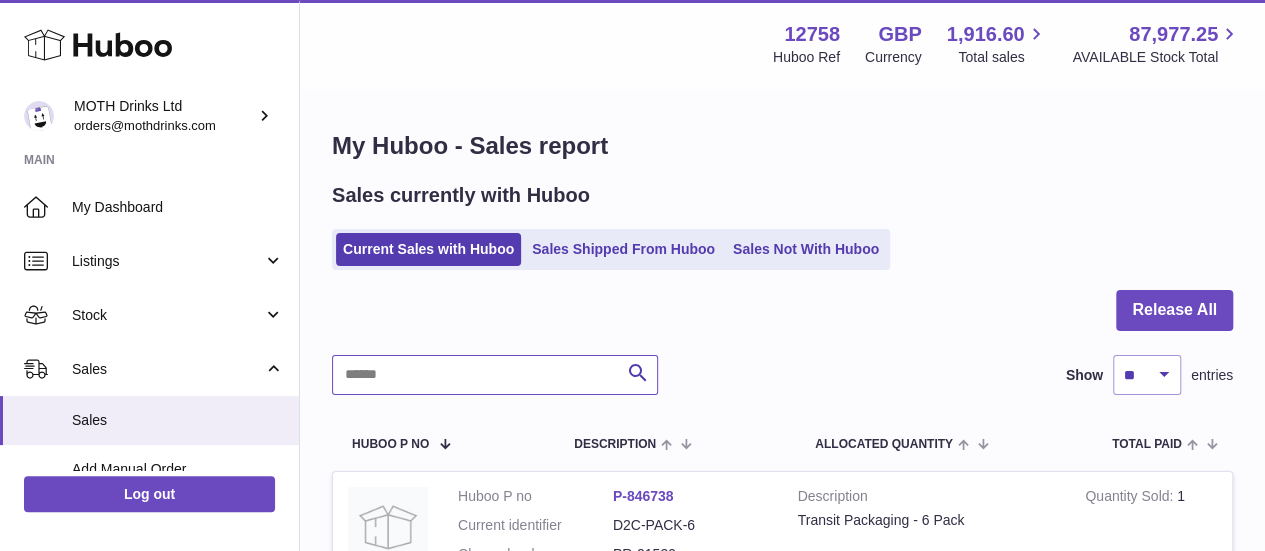 paste on "**********" 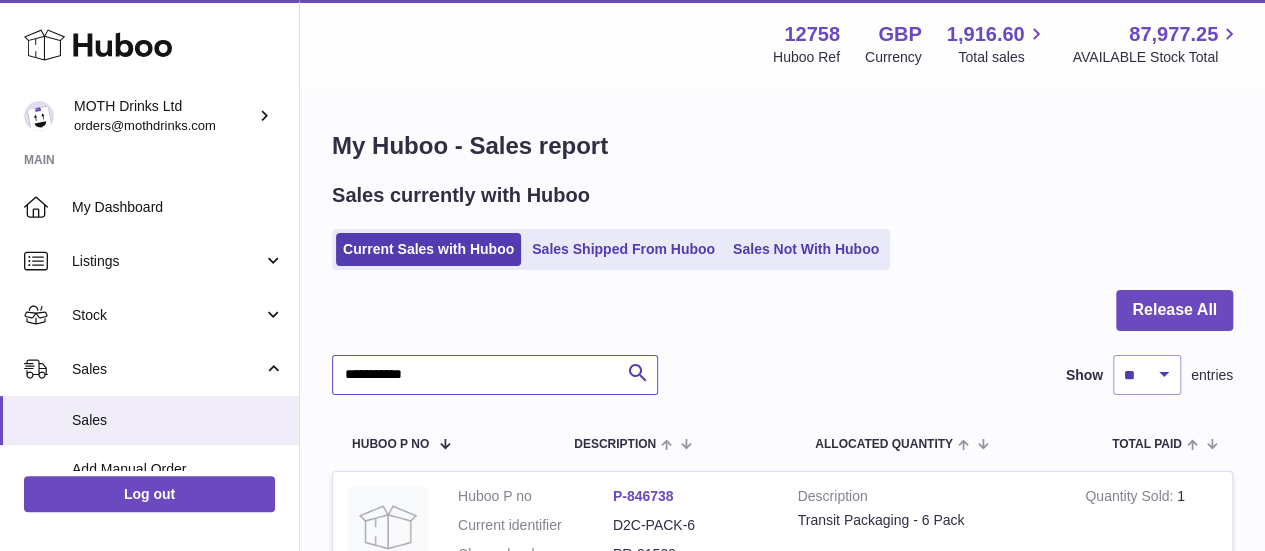 type on "**********" 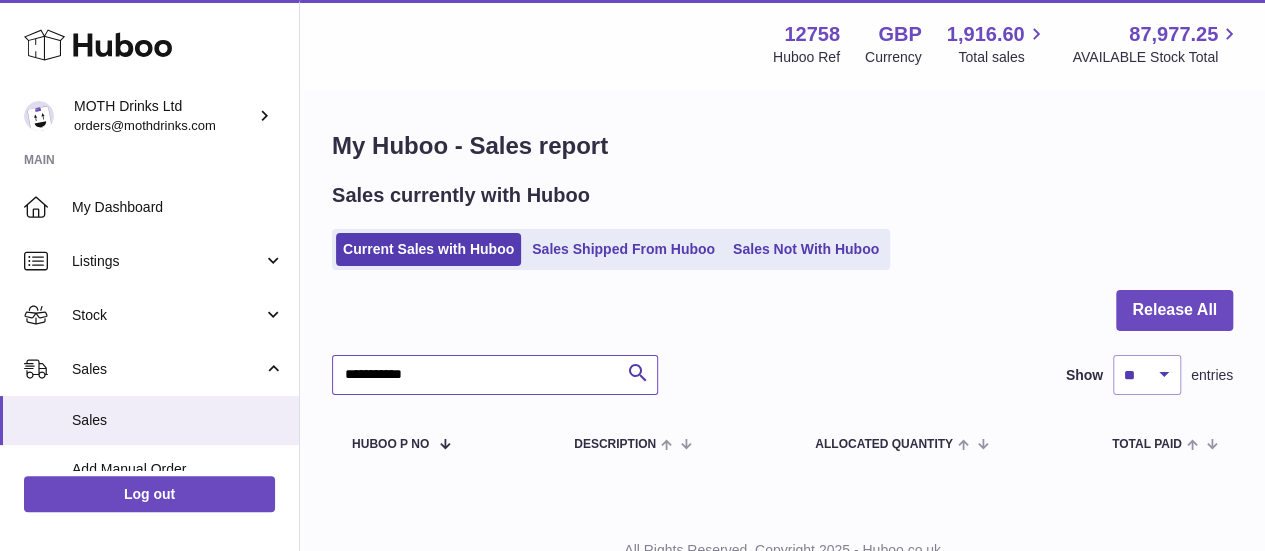 scroll, scrollTop: 77, scrollLeft: 0, axis: vertical 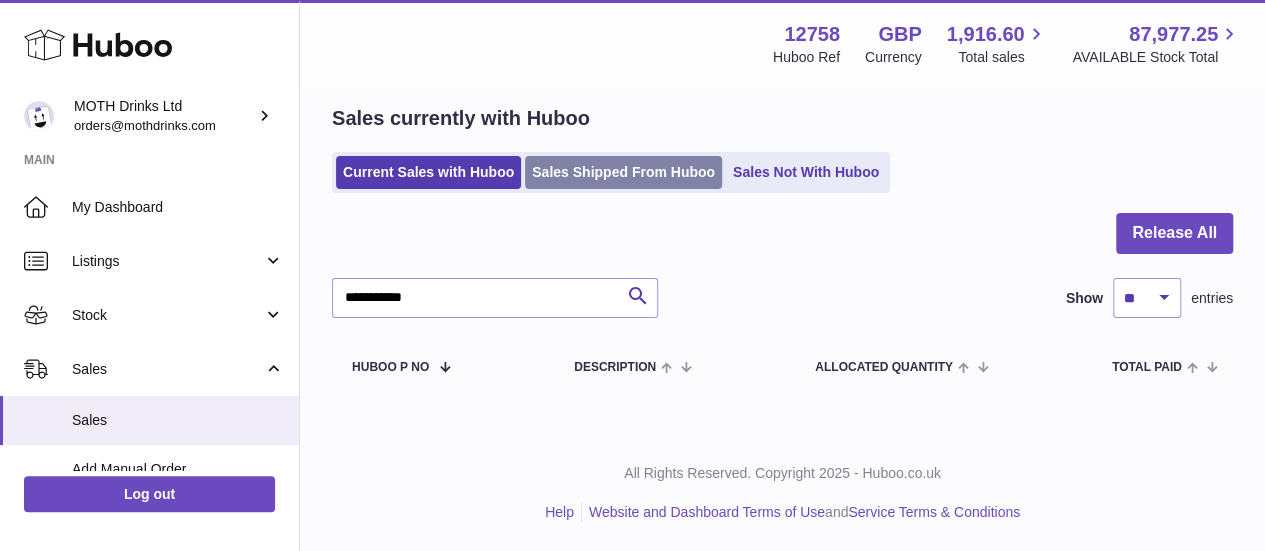click on "Sales Shipped From Huboo" at bounding box center [623, 172] 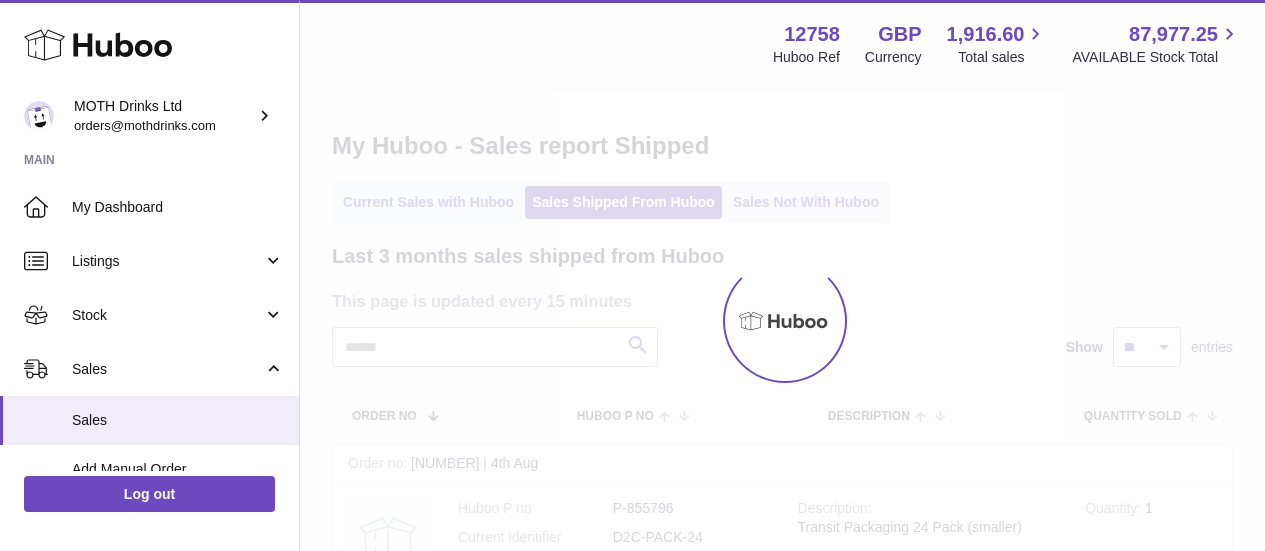 scroll, scrollTop: 0, scrollLeft: 0, axis: both 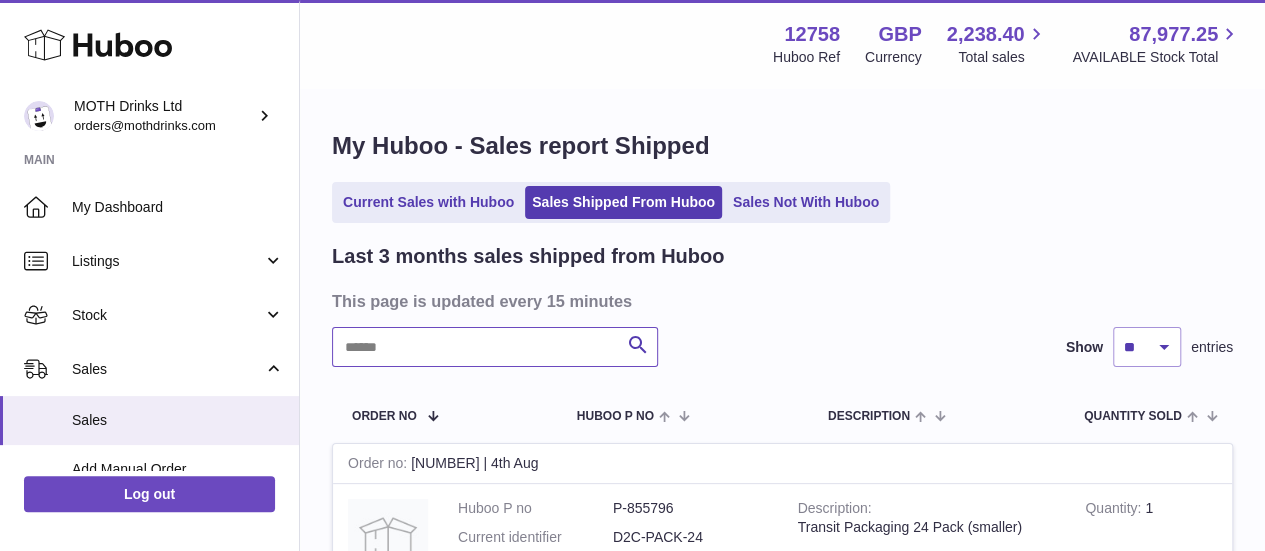 click at bounding box center (495, 347) 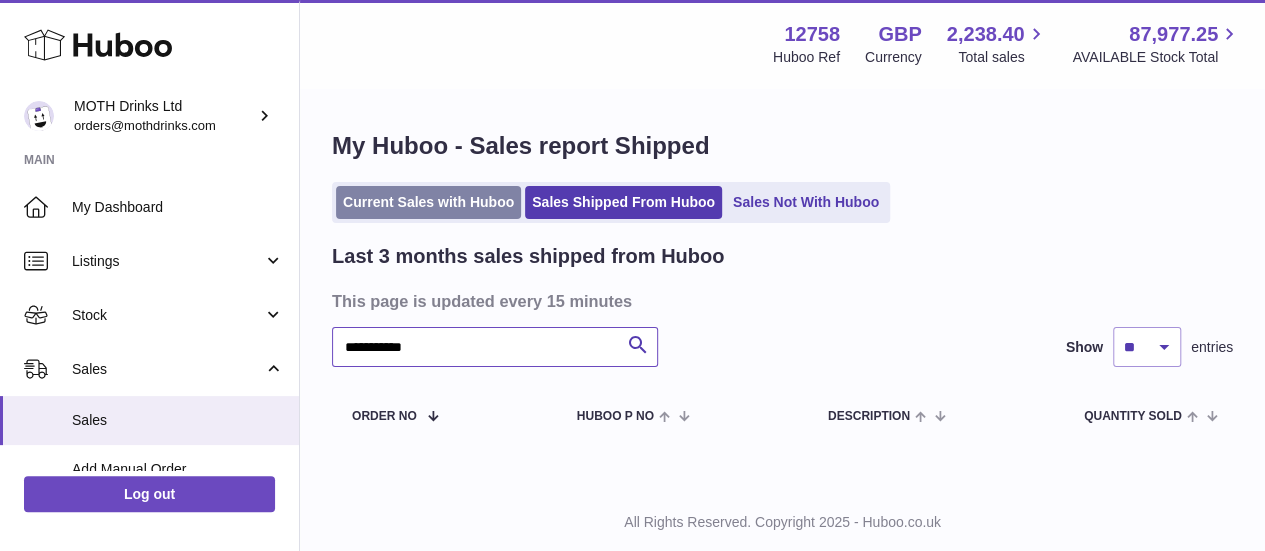 type on "**********" 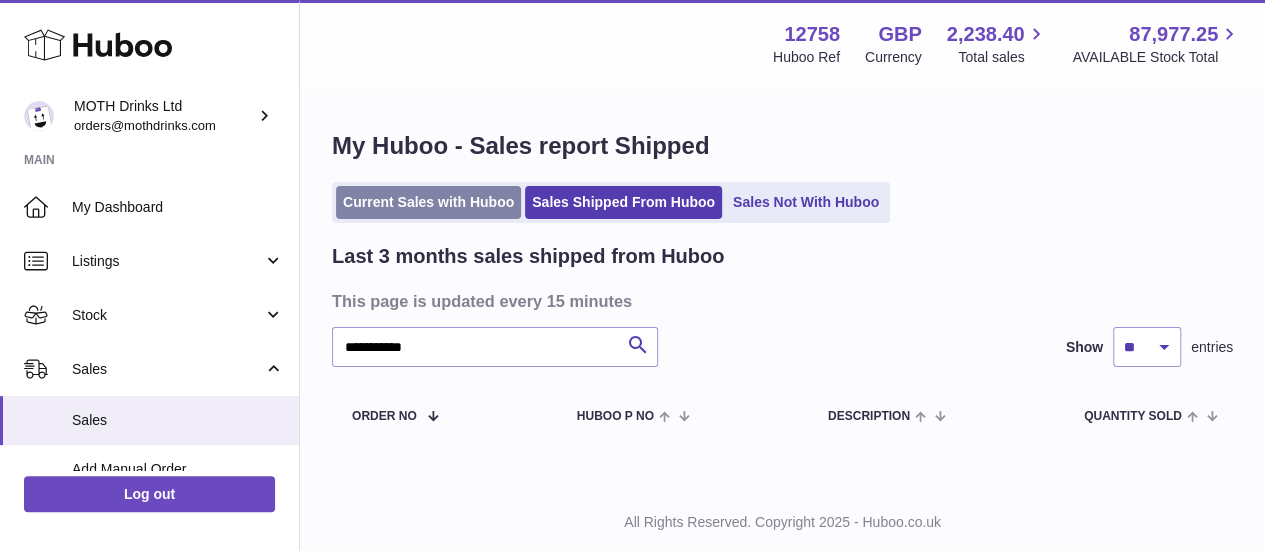 click on "Current Sales with Huboo" at bounding box center [428, 202] 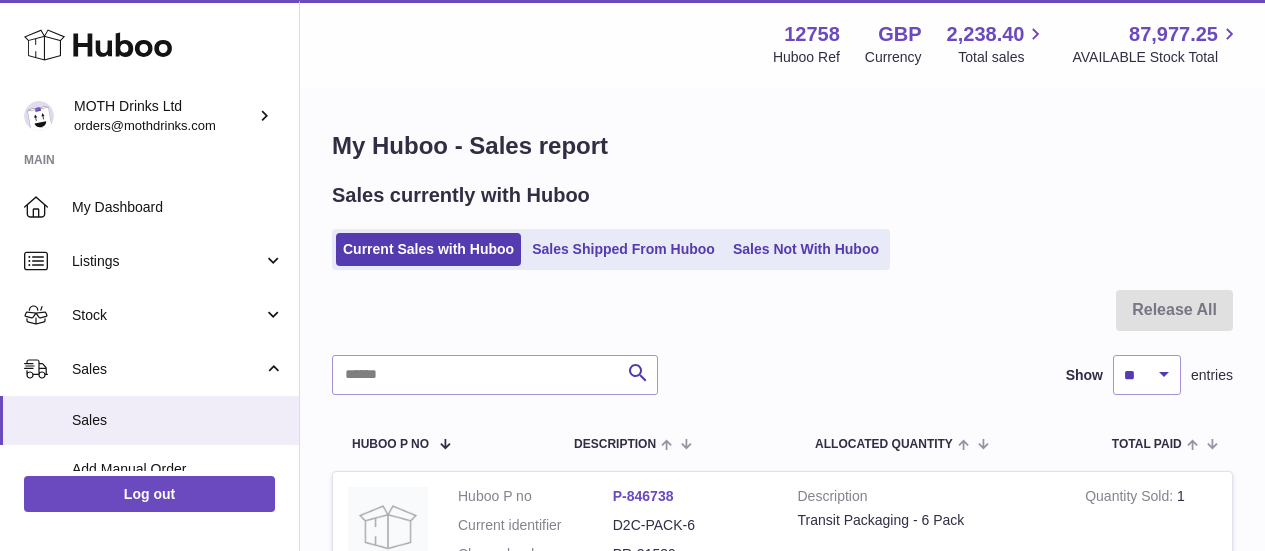 scroll, scrollTop: 0, scrollLeft: 0, axis: both 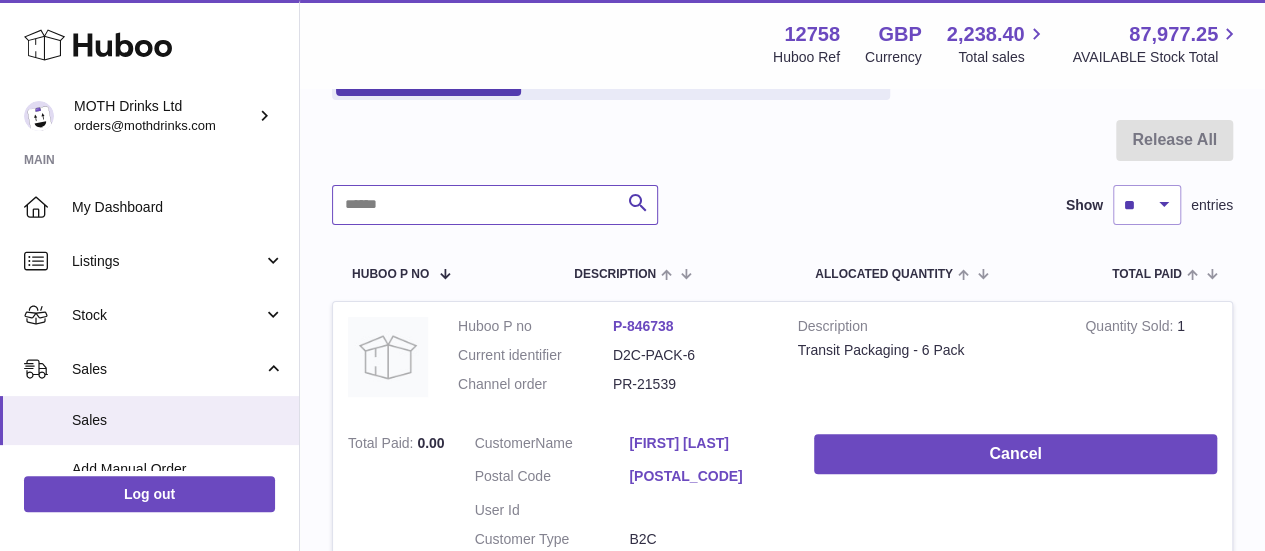 click at bounding box center (495, 205) 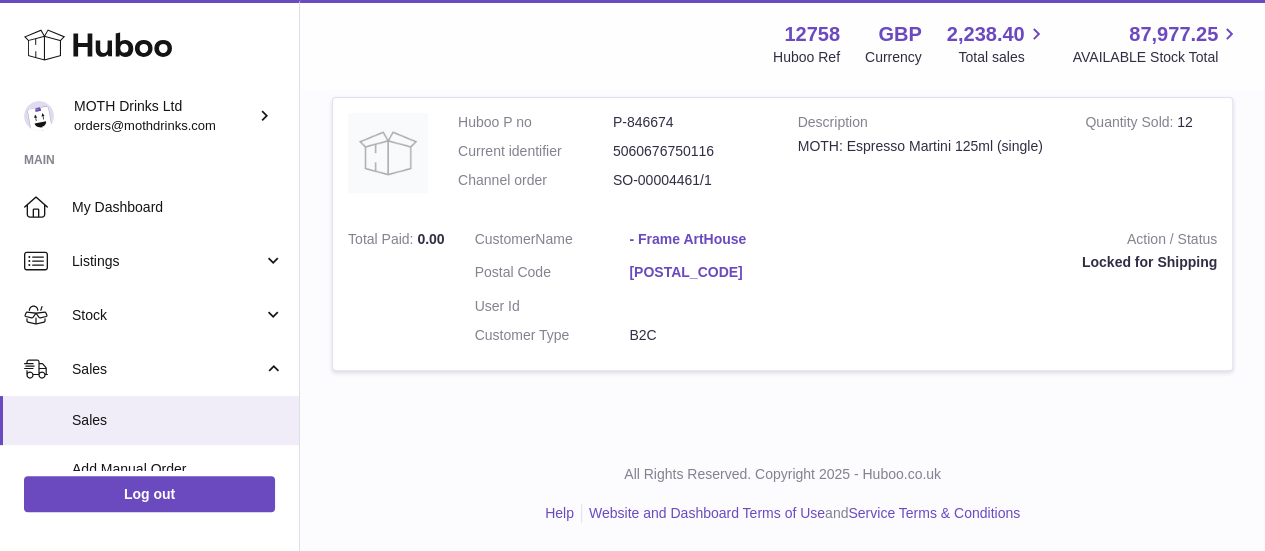 scroll, scrollTop: 0, scrollLeft: 0, axis: both 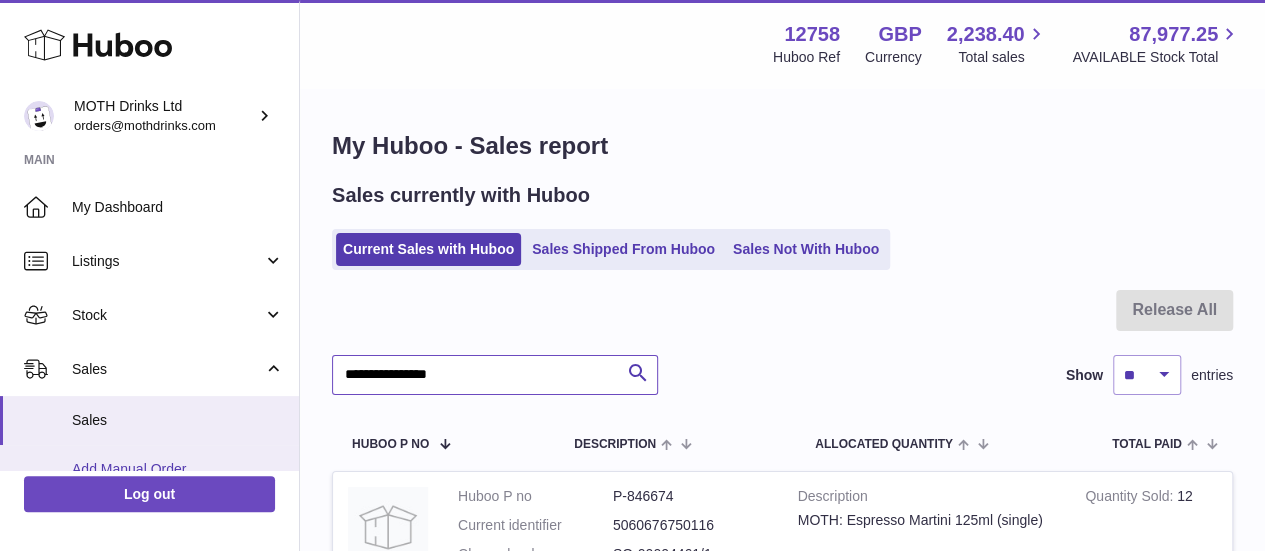 type on "**********" 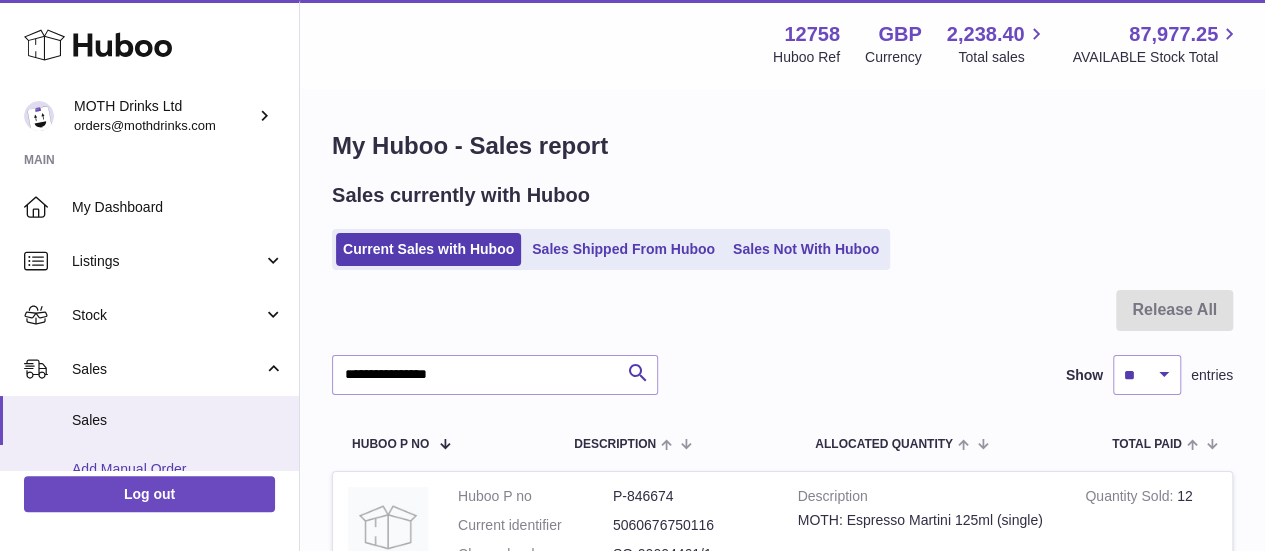 click on "Add Manual Order" at bounding box center (149, 469) 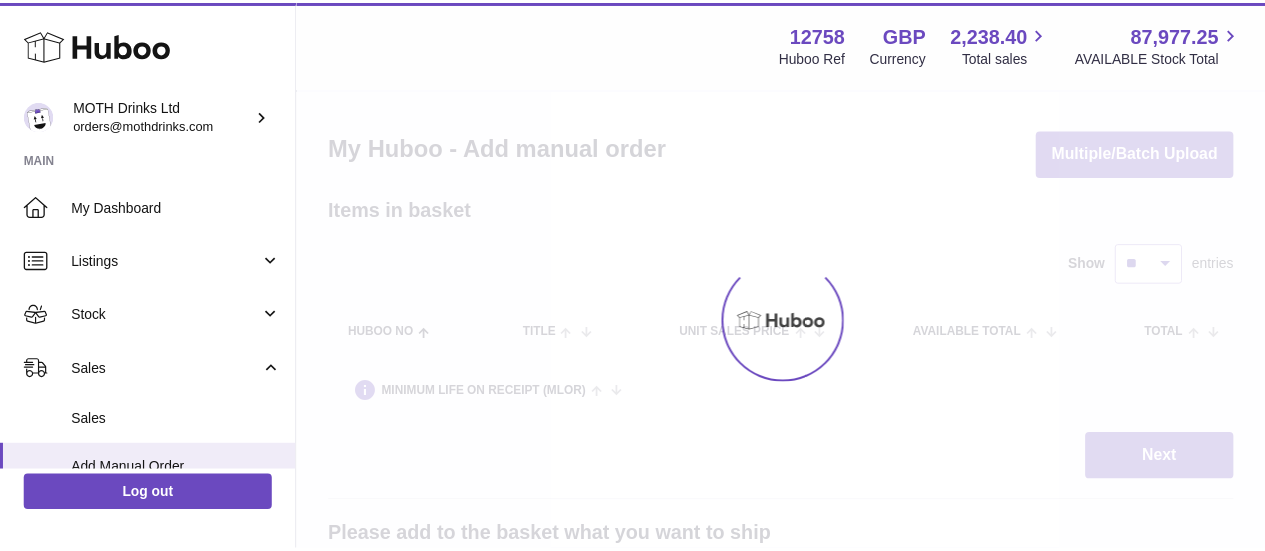 scroll, scrollTop: 0, scrollLeft: 0, axis: both 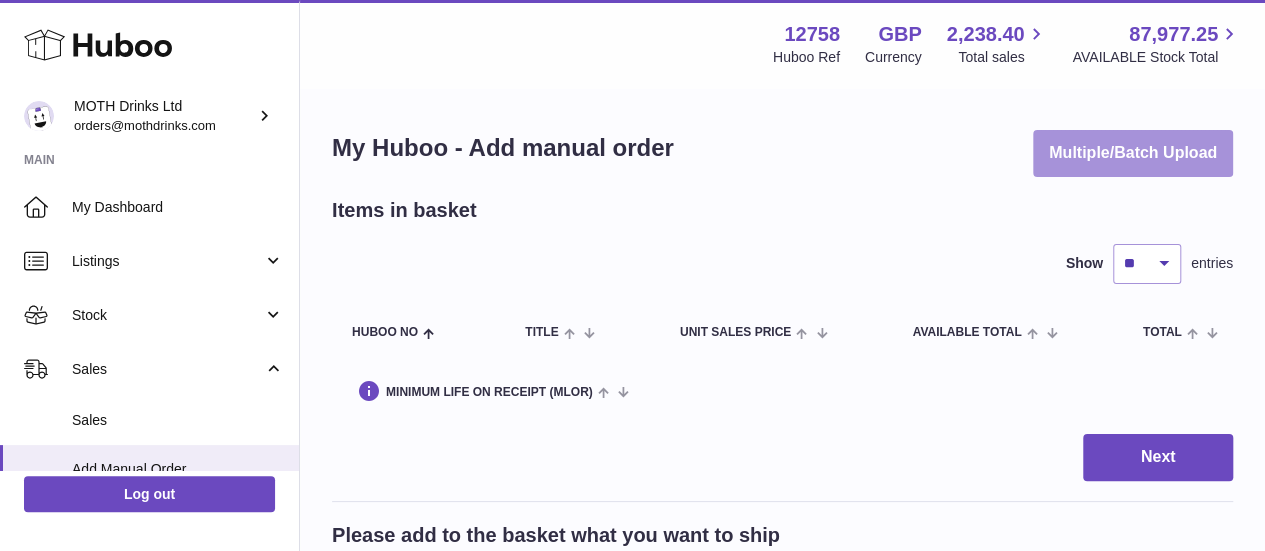 click on "Multiple/Batch Upload" at bounding box center [1133, 153] 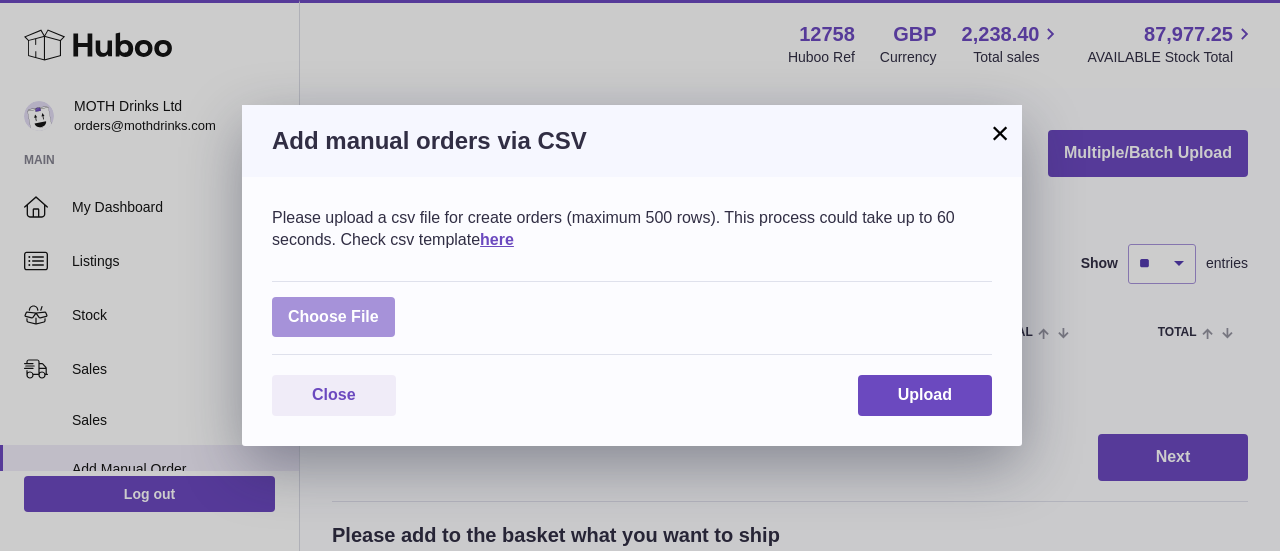 click at bounding box center (333, 317) 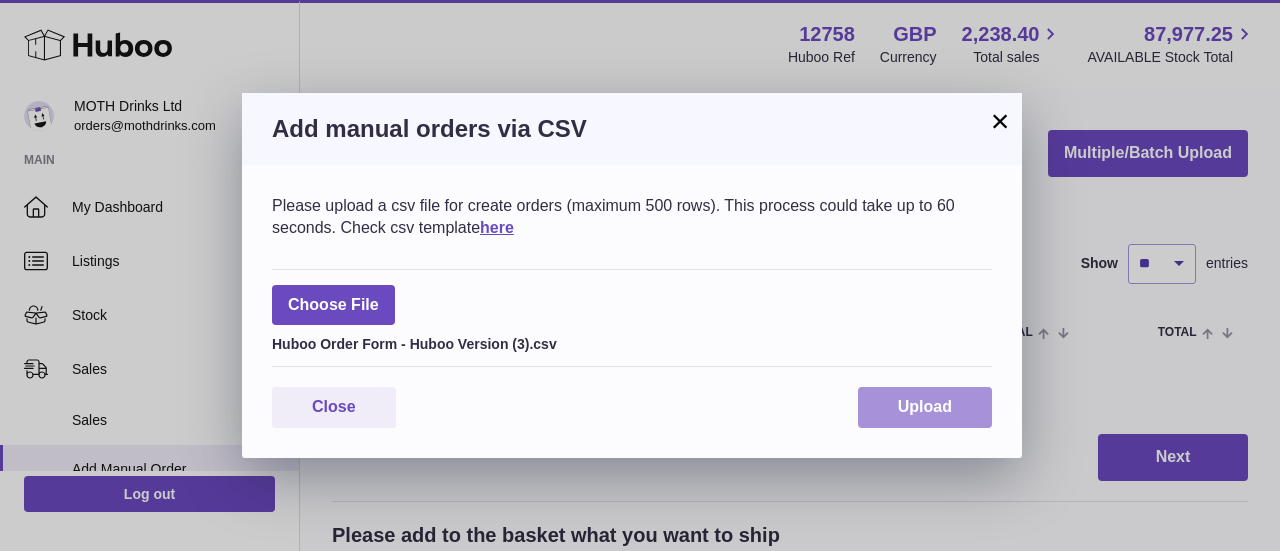 click on "Upload" at bounding box center (925, 407) 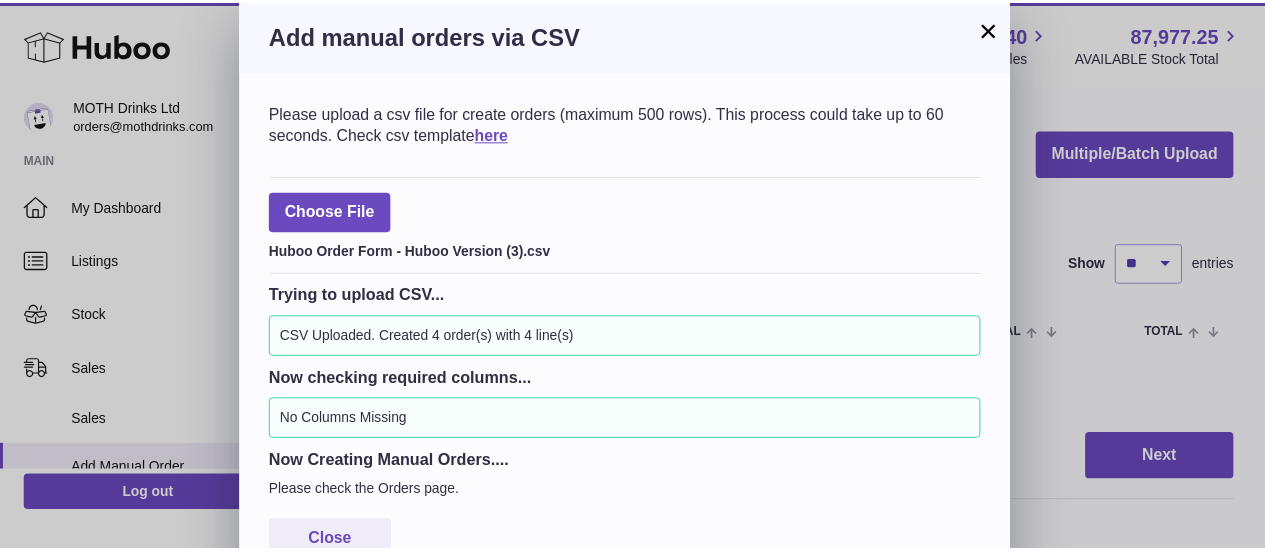 scroll, scrollTop: 40, scrollLeft: 0, axis: vertical 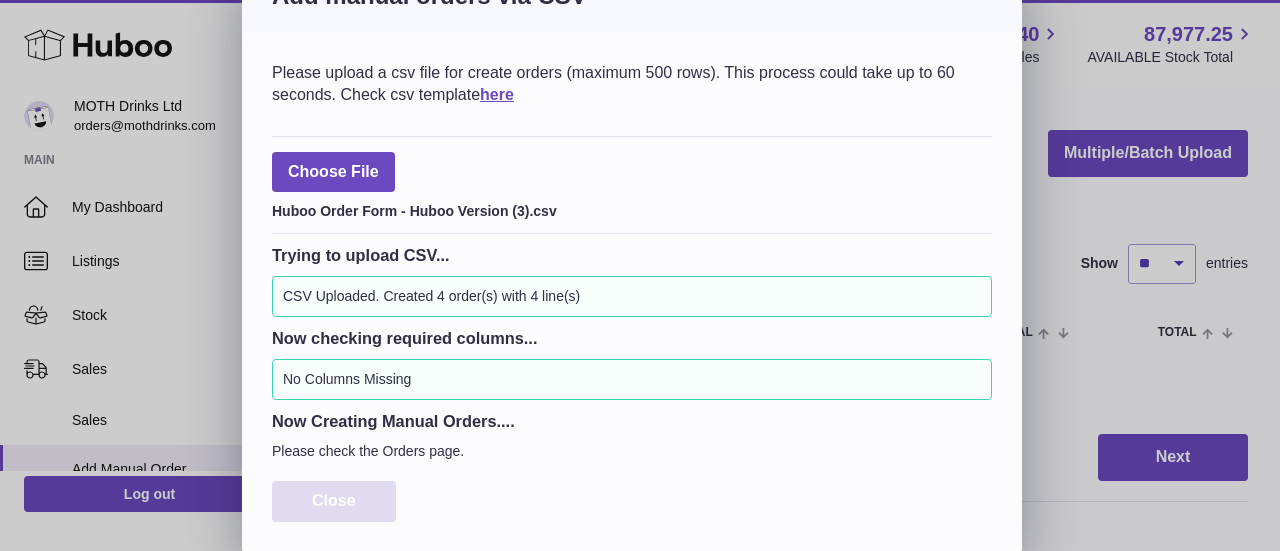 click on "Close" at bounding box center (334, 500) 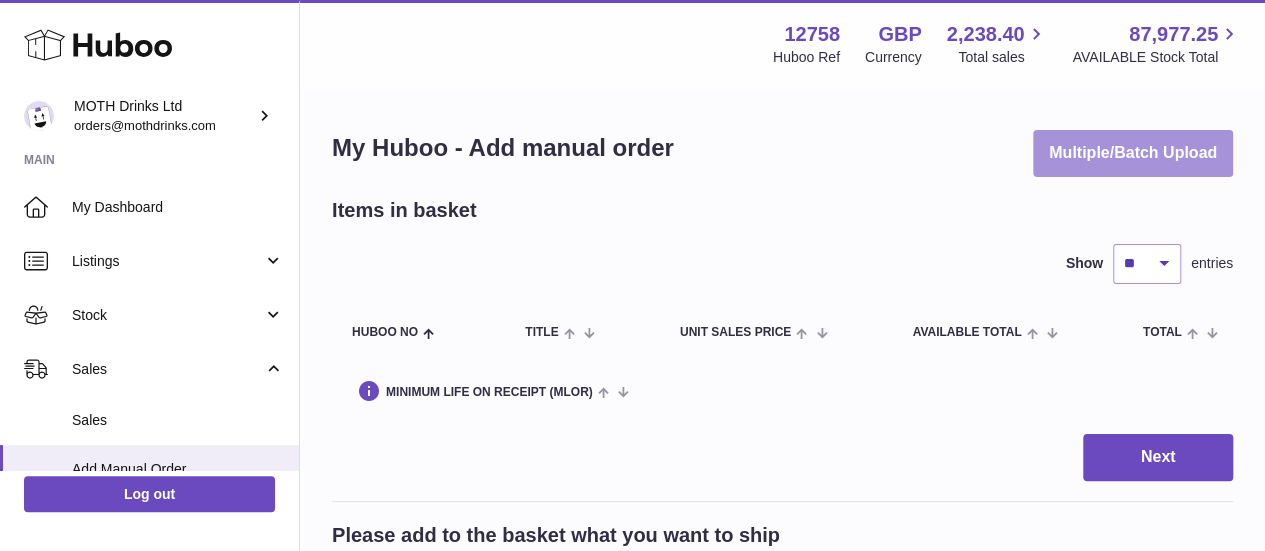 click on "Multiple/Batch Upload" at bounding box center [1133, 153] 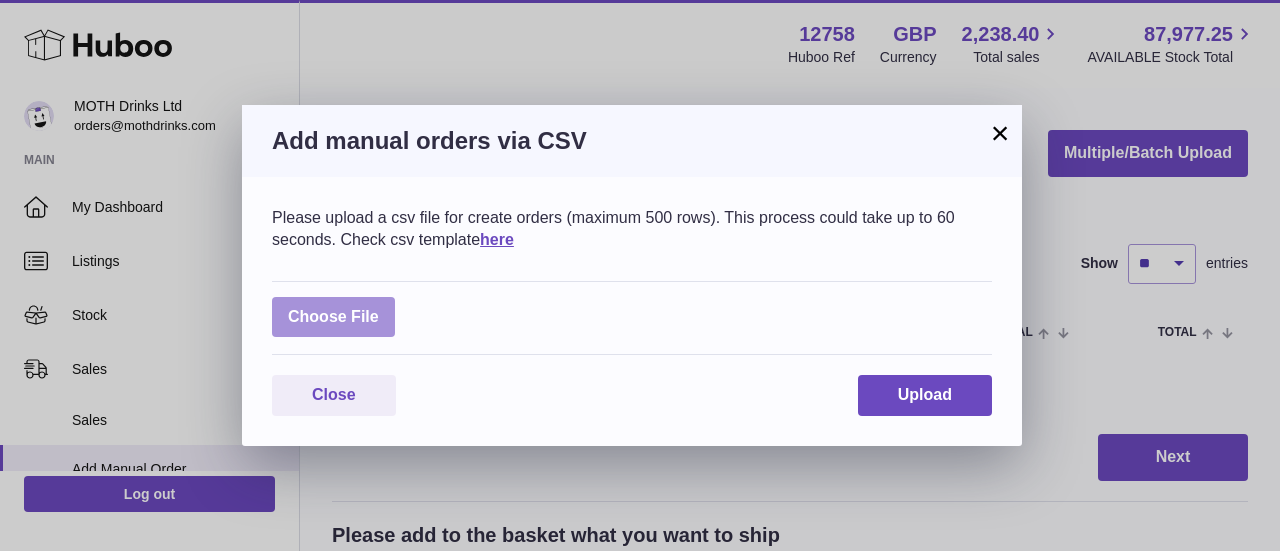 click at bounding box center [333, 317] 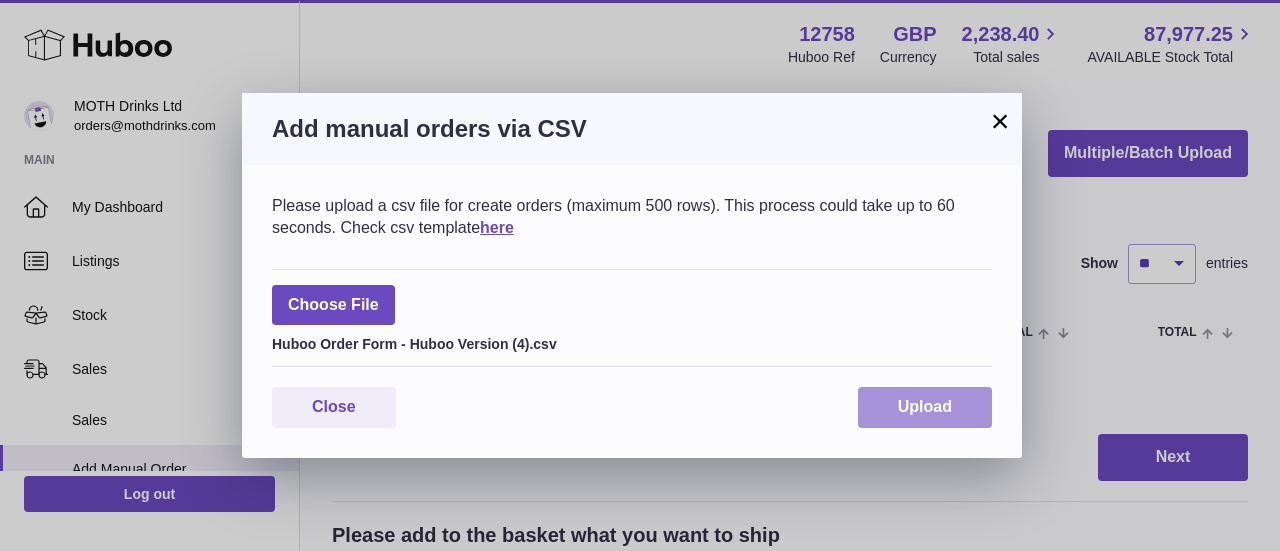 click on "Upload" at bounding box center (925, 407) 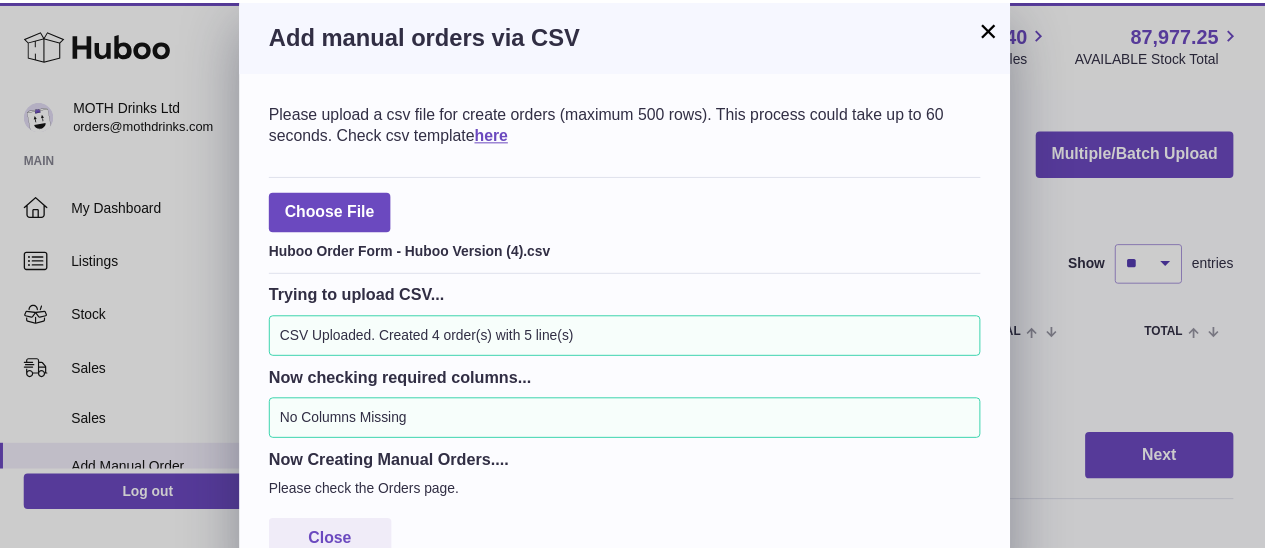 scroll, scrollTop: 40, scrollLeft: 0, axis: vertical 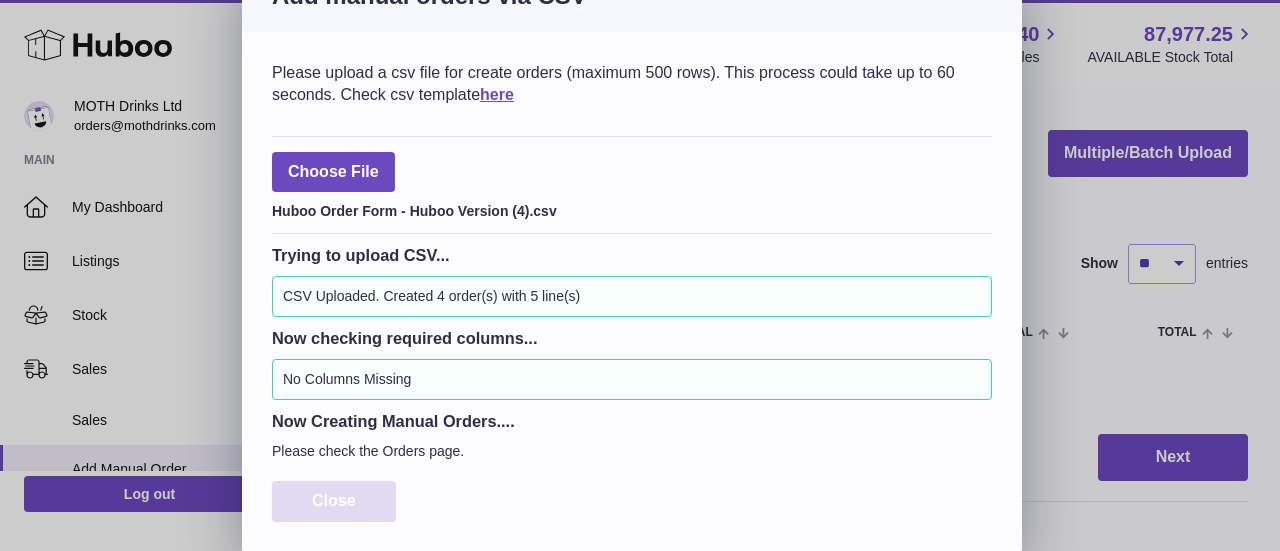 click on "Close" at bounding box center (334, 501) 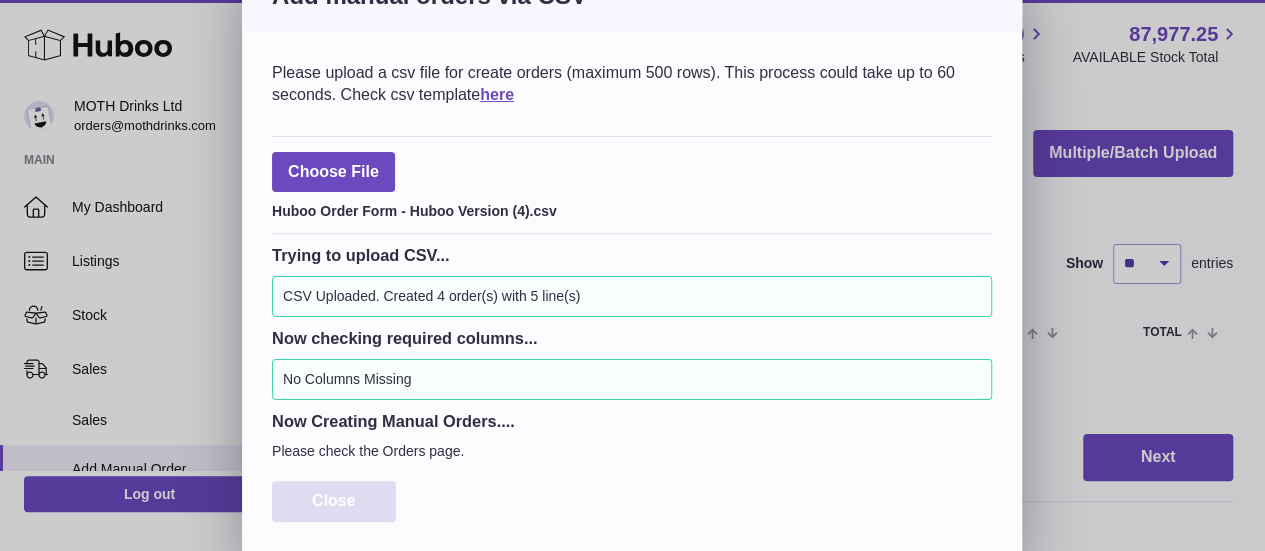 scroll, scrollTop: 0, scrollLeft: 0, axis: both 